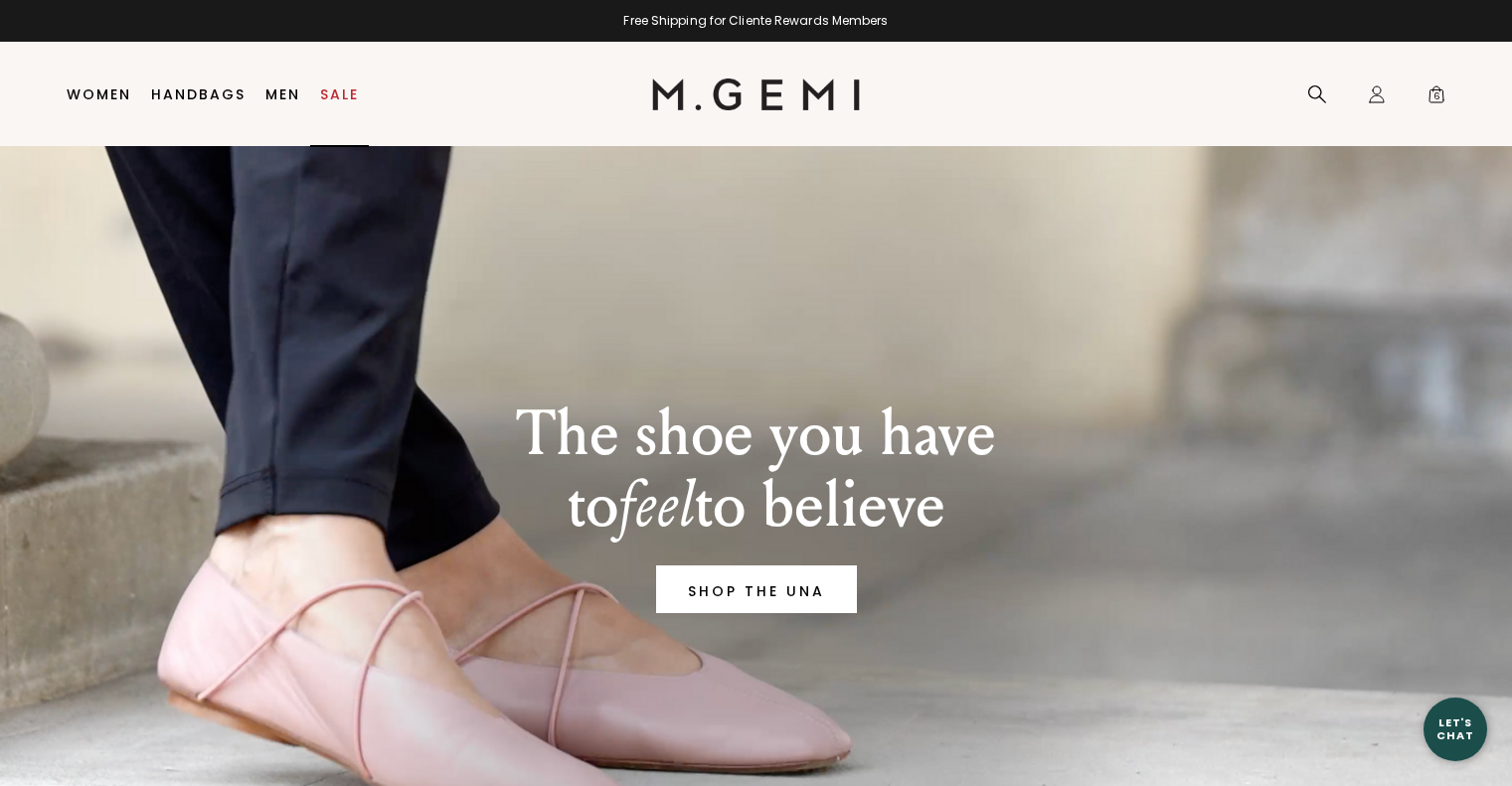 scroll, scrollTop: 0, scrollLeft: 0, axis: both 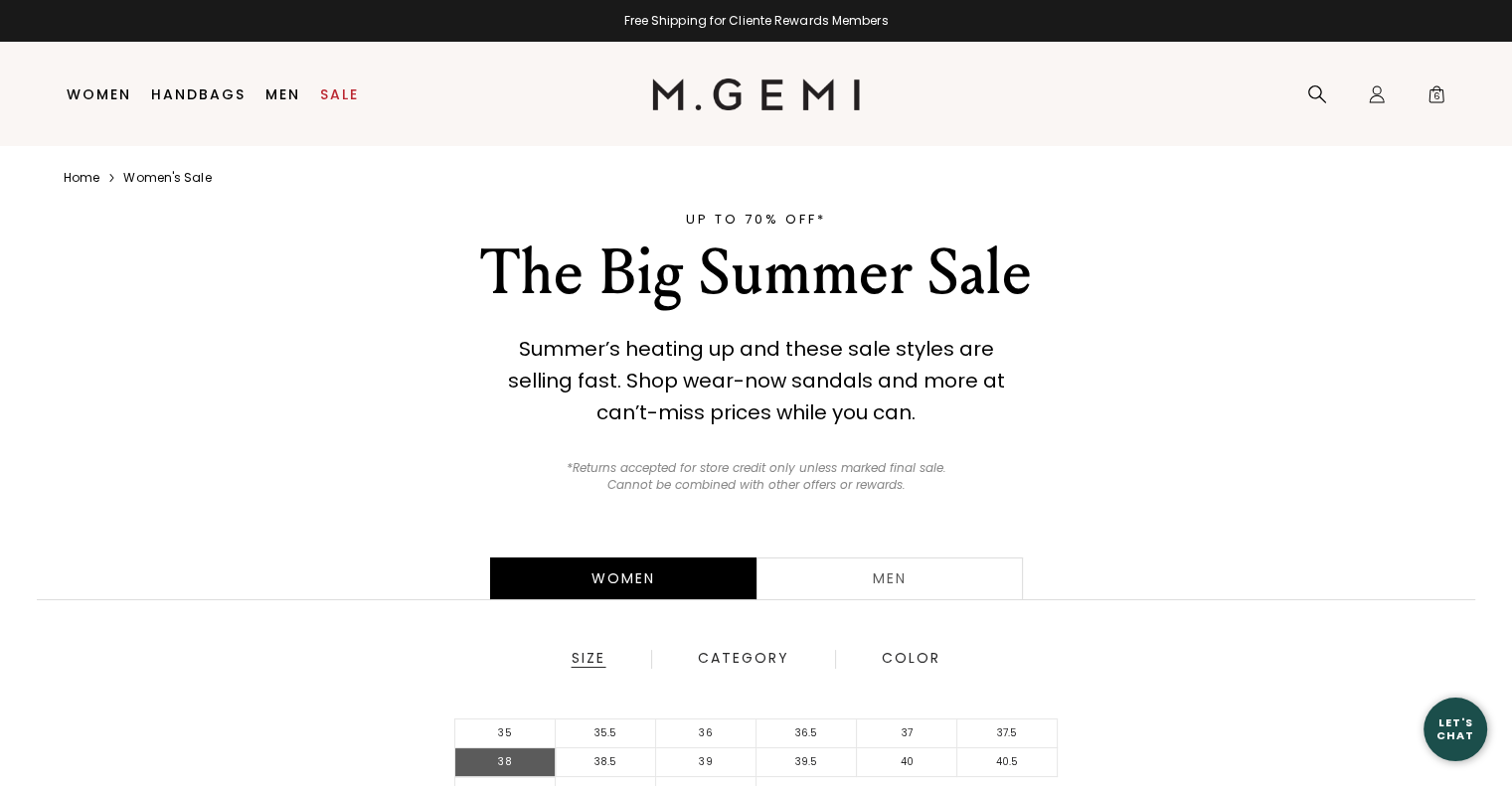 click on "38" at bounding box center (505, 762) 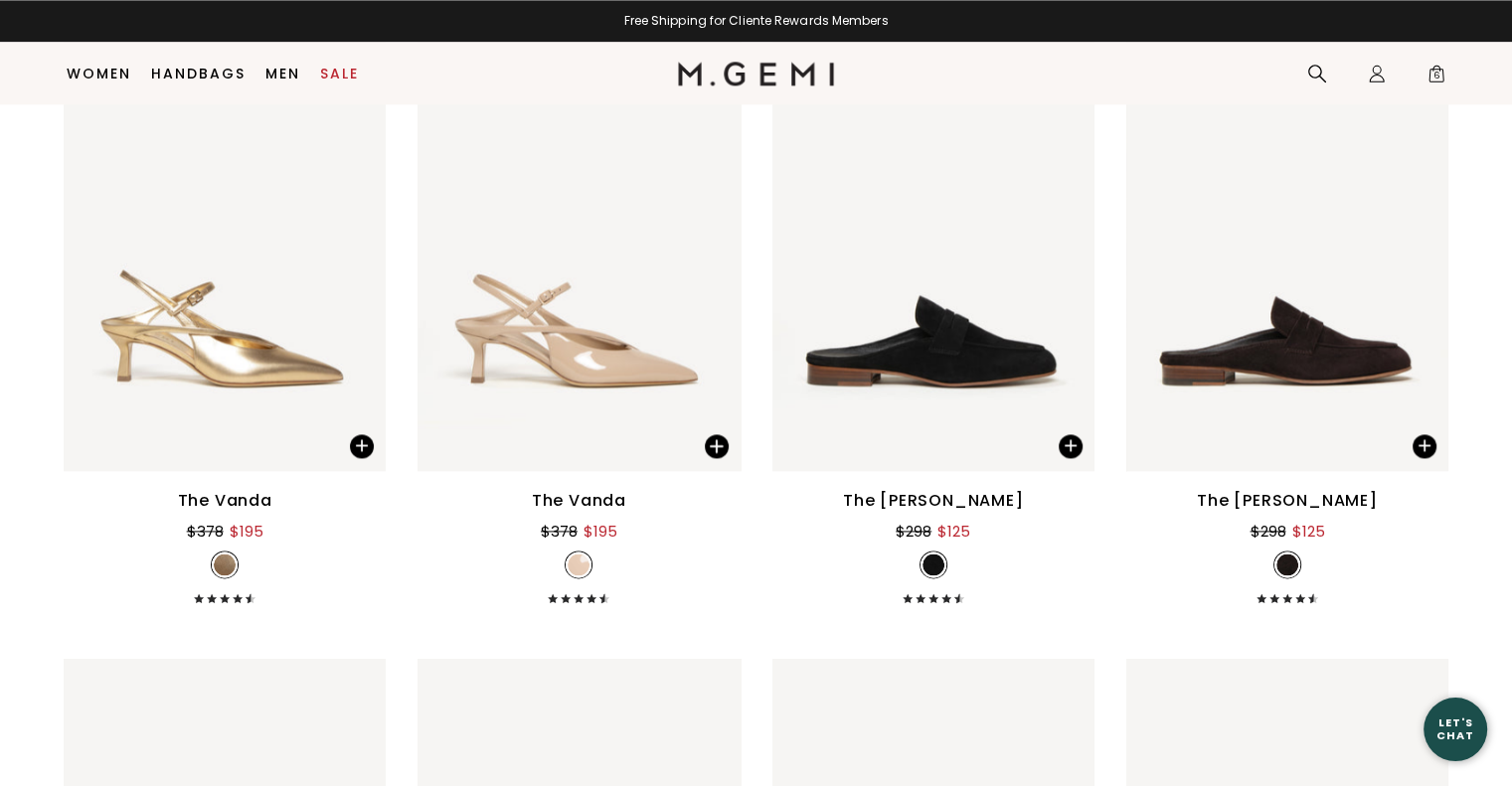 scroll, scrollTop: 2737, scrollLeft: 0, axis: vertical 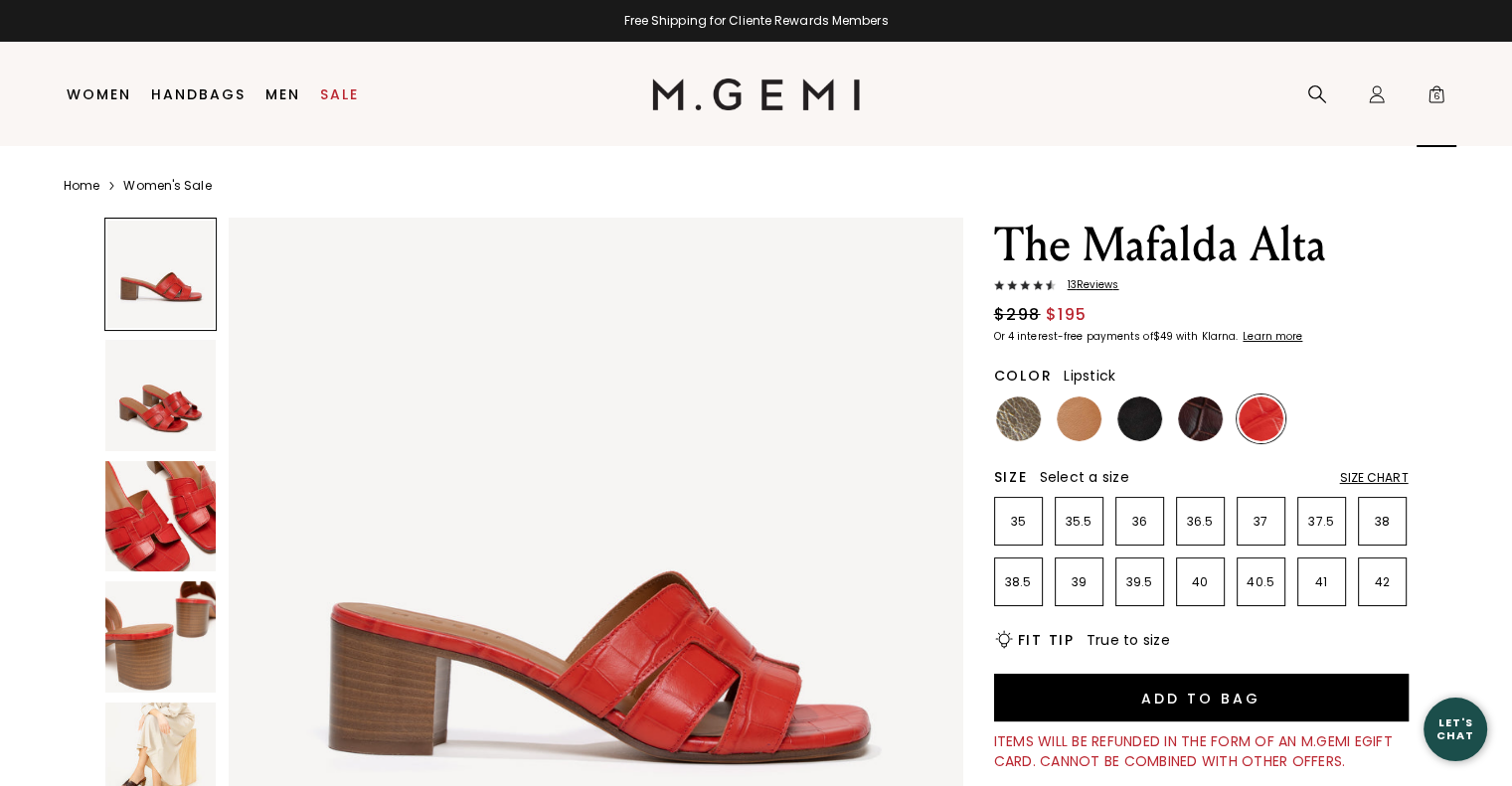 click on "6" at bounding box center [1436, 98] 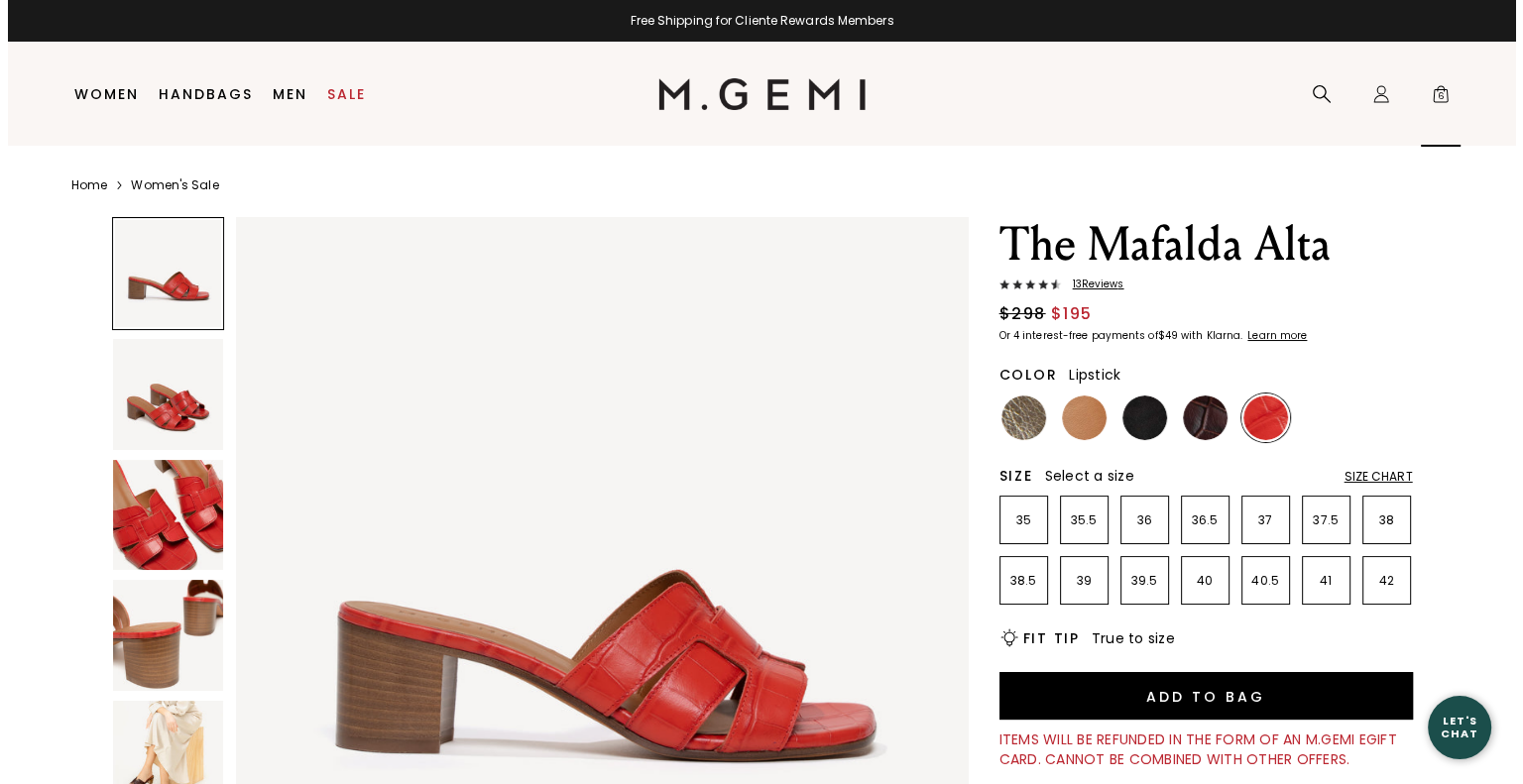 scroll, scrollTop: 0, scrollLeft: 0, axis: both 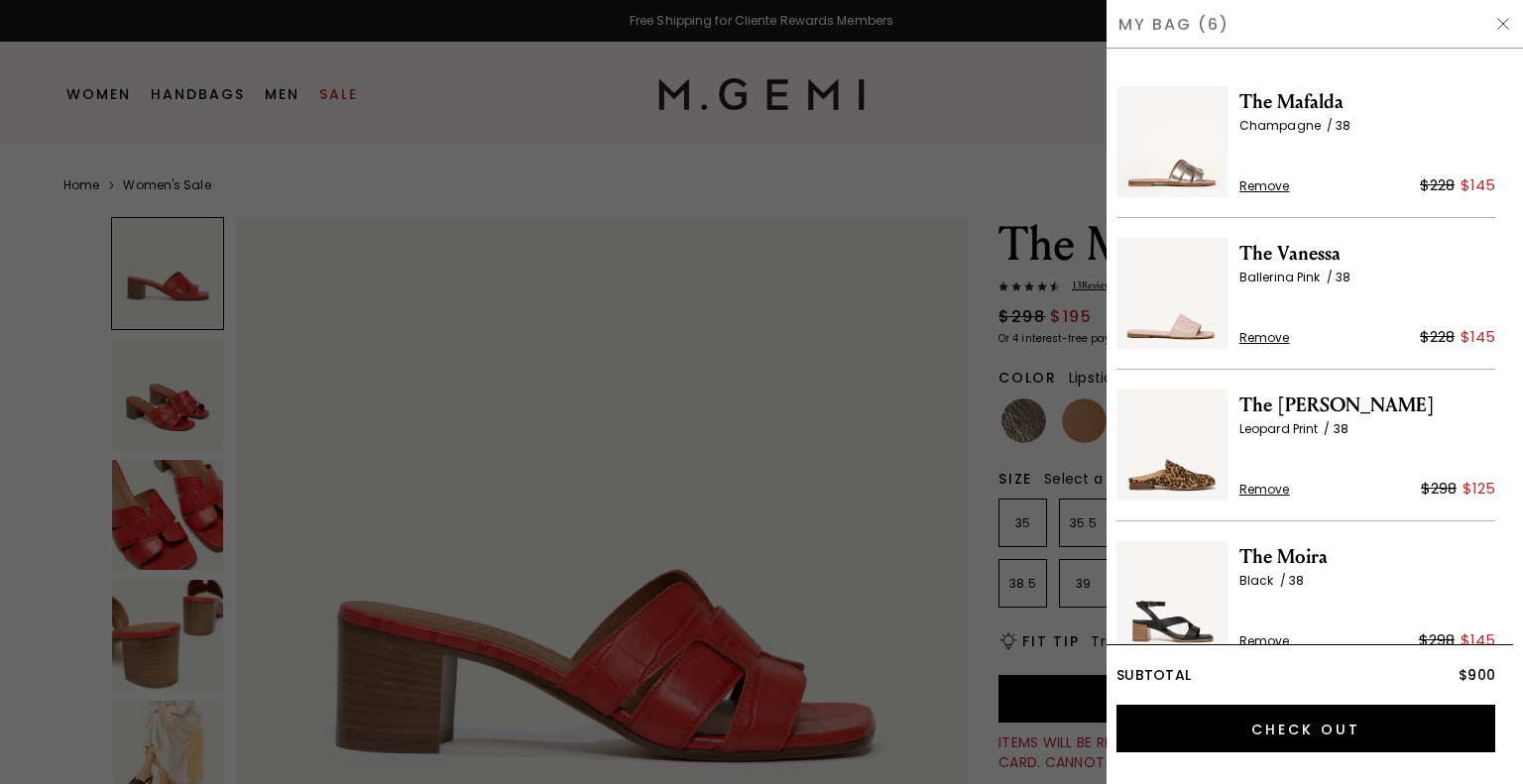 click on "The Vanessa" at bounding box center (1367, 254) 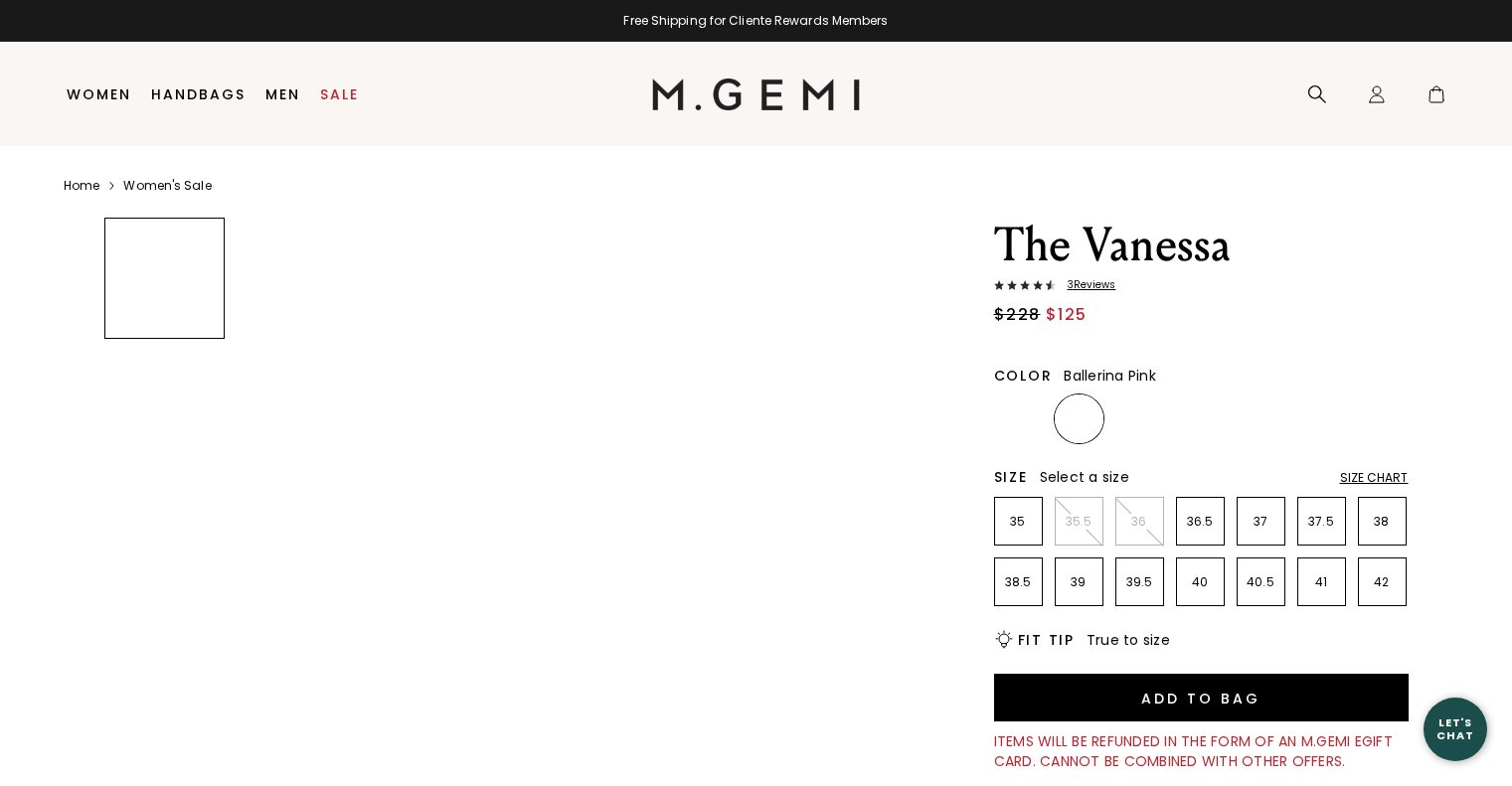 scroll, scrollTop: 0, scrollLeft: 0, axis: both 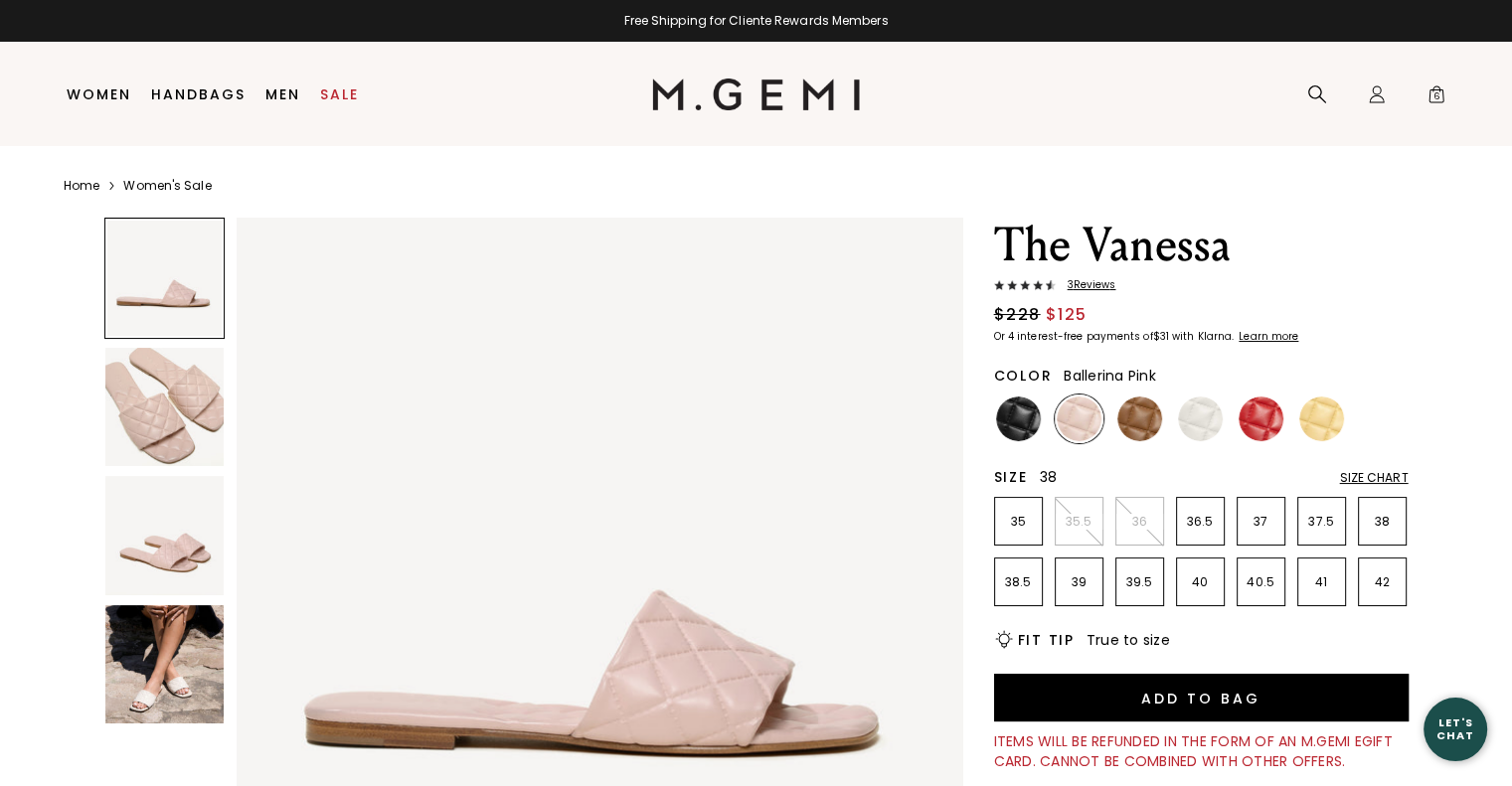 click on "38" at bounding box center [1382, 522] 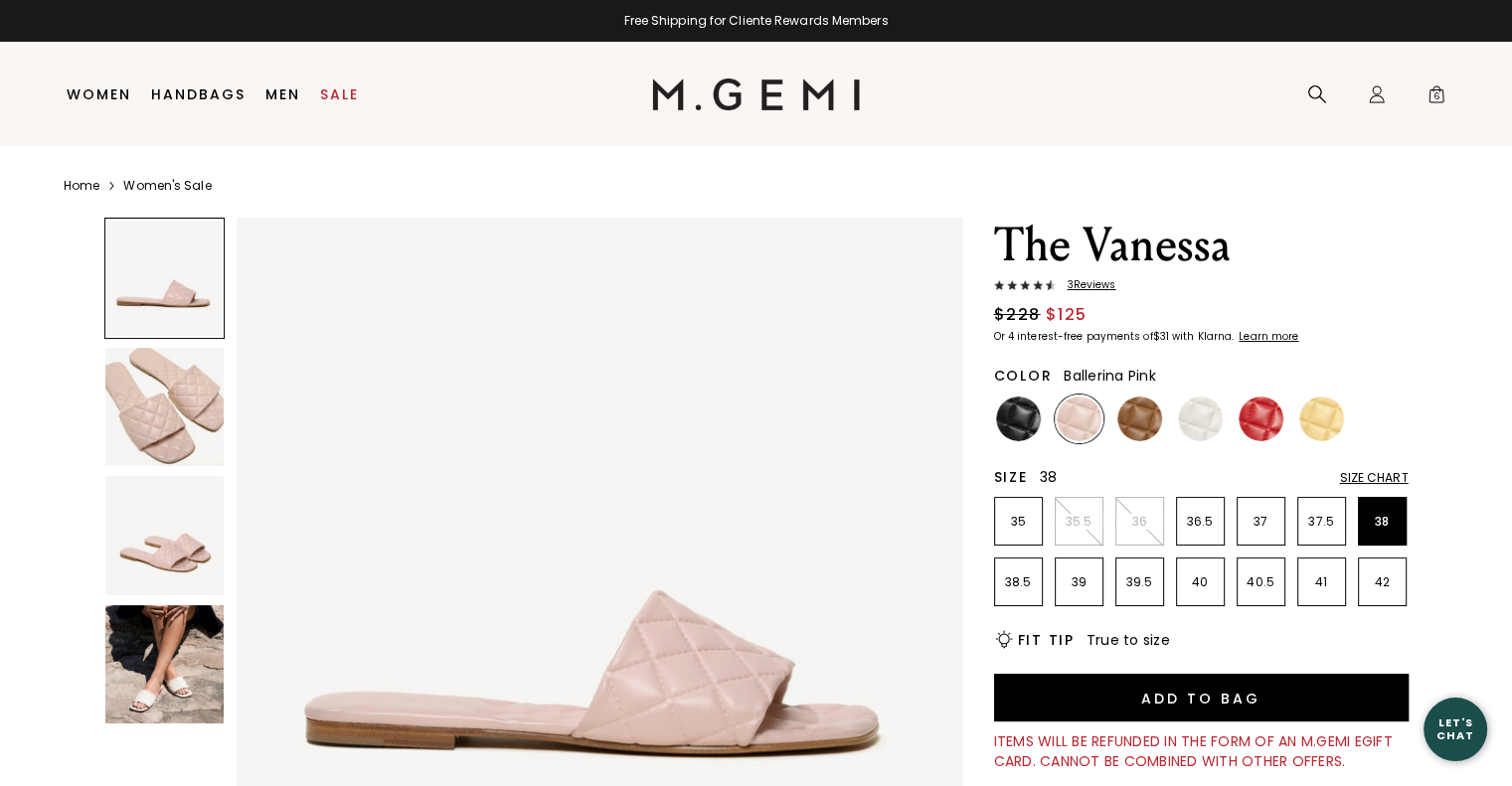 scroll, scrollTop: 0, scrollLeft: 0, axis: both 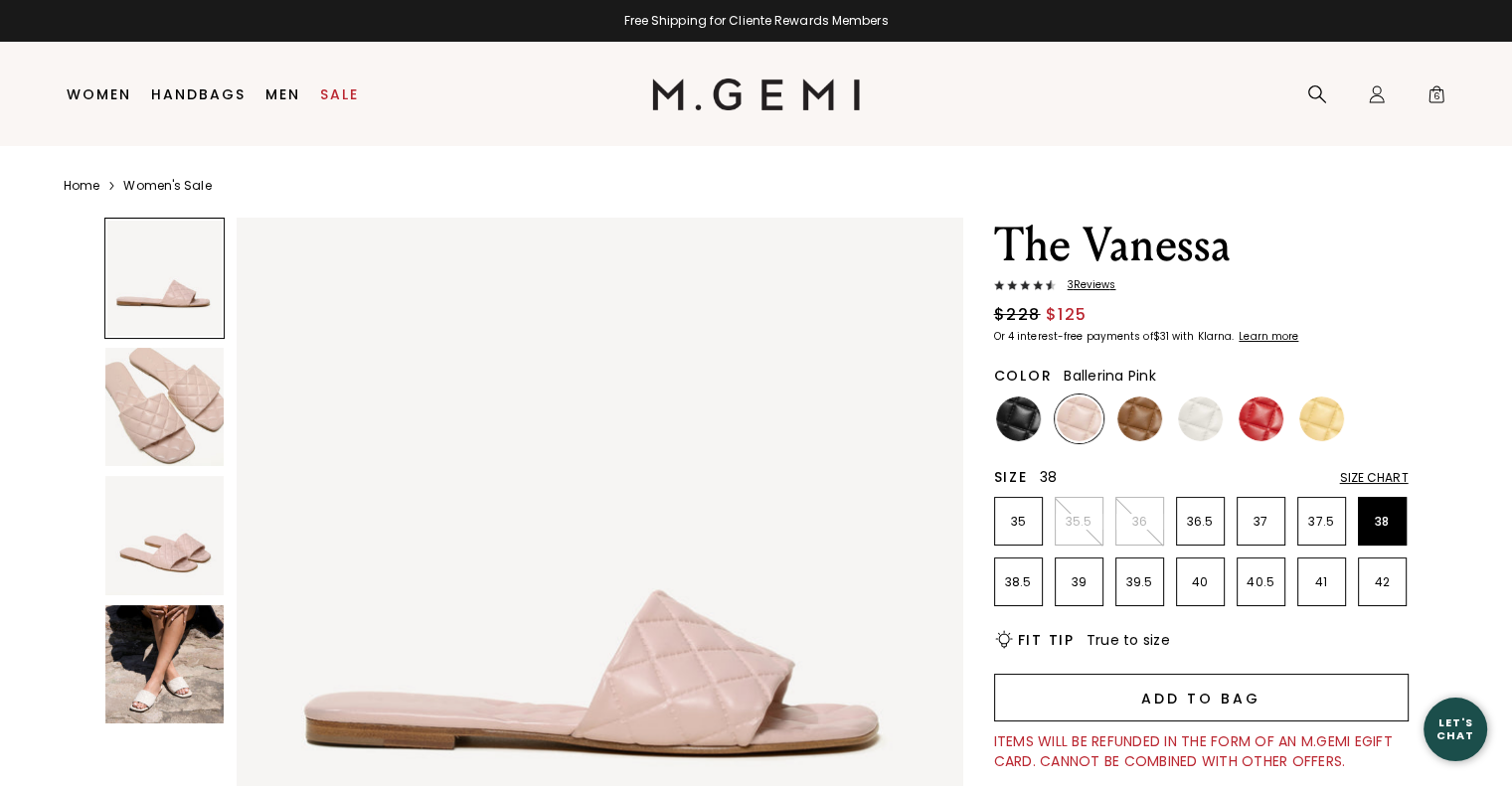 click on "Add to Bag" at bounding box center (1201, 698) 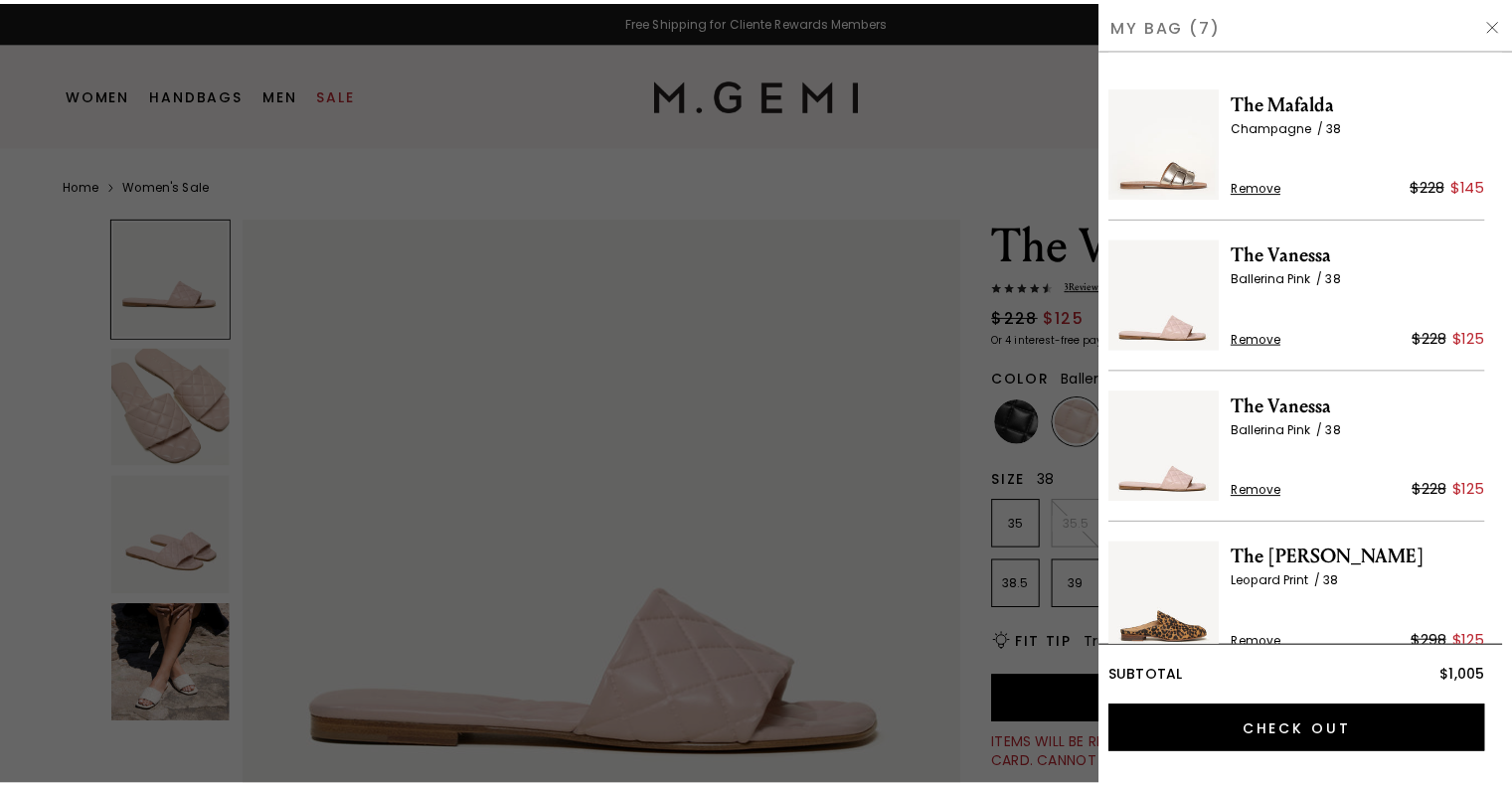 scroll, scrollTop: 0, scrollLeft: 0, axis: both 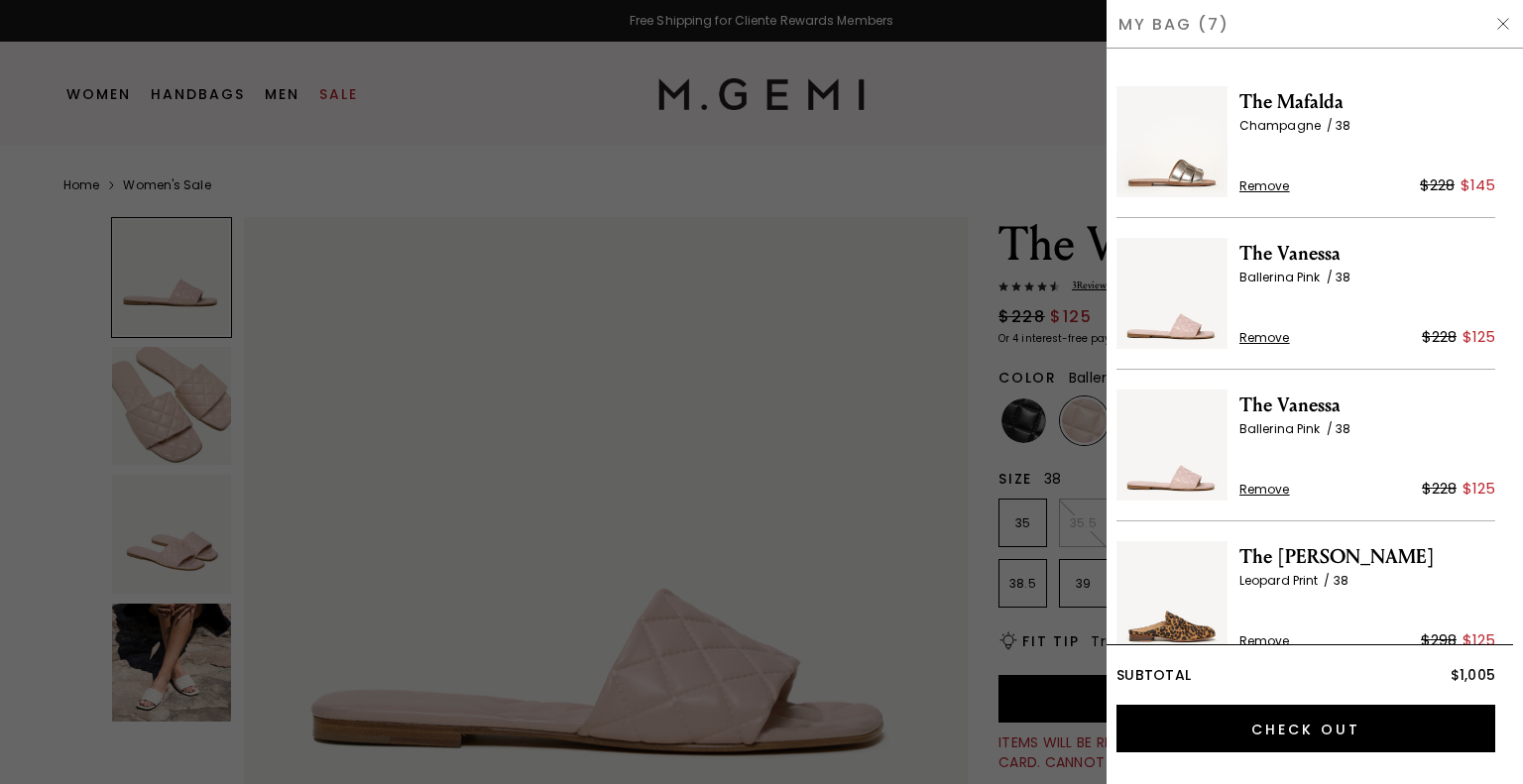 click at bounding box center (762, 392) 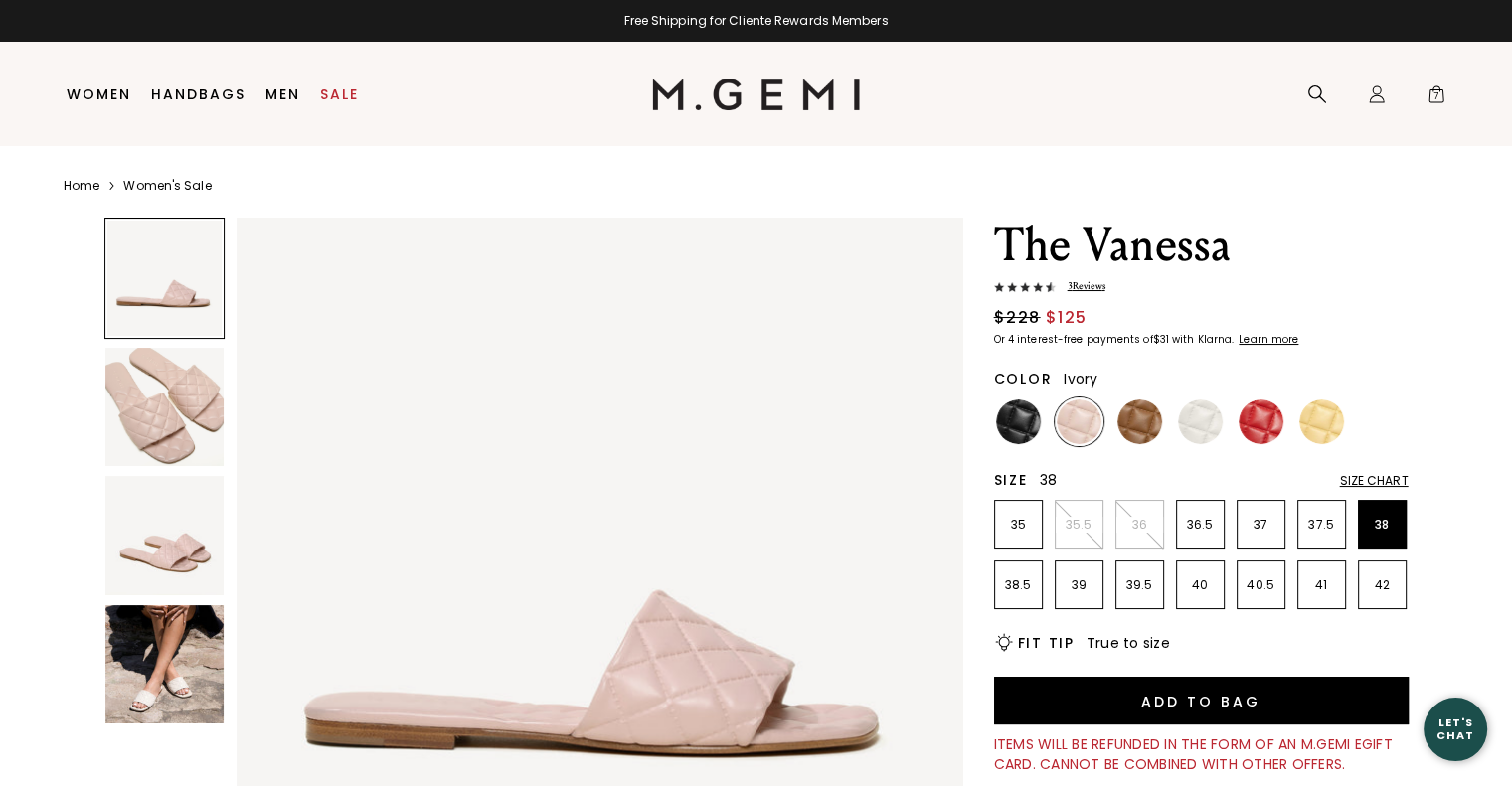 click at bounding box center (1200, 421) 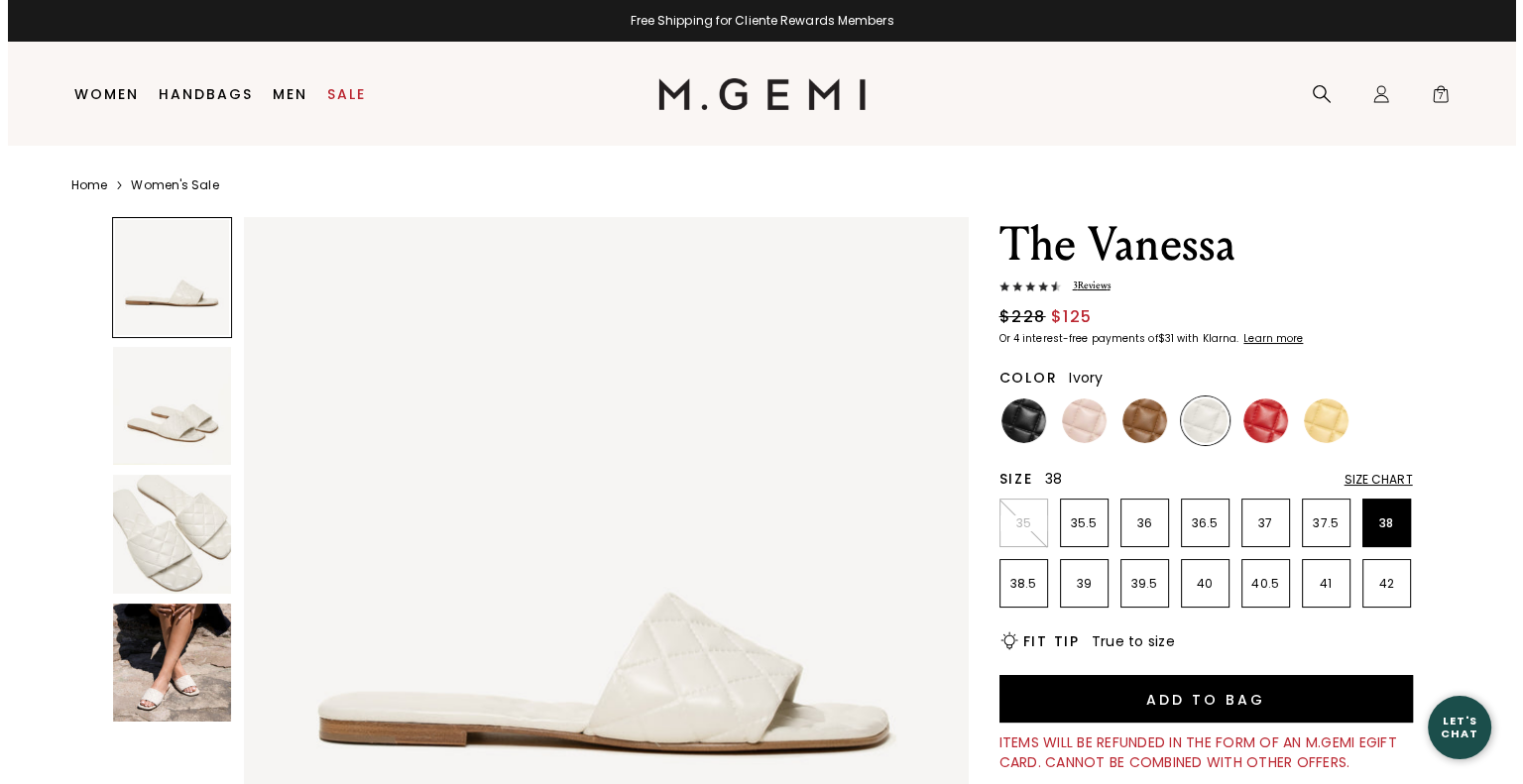 scroll, scrollTop: 0, scrollLeft: 0, axis: both 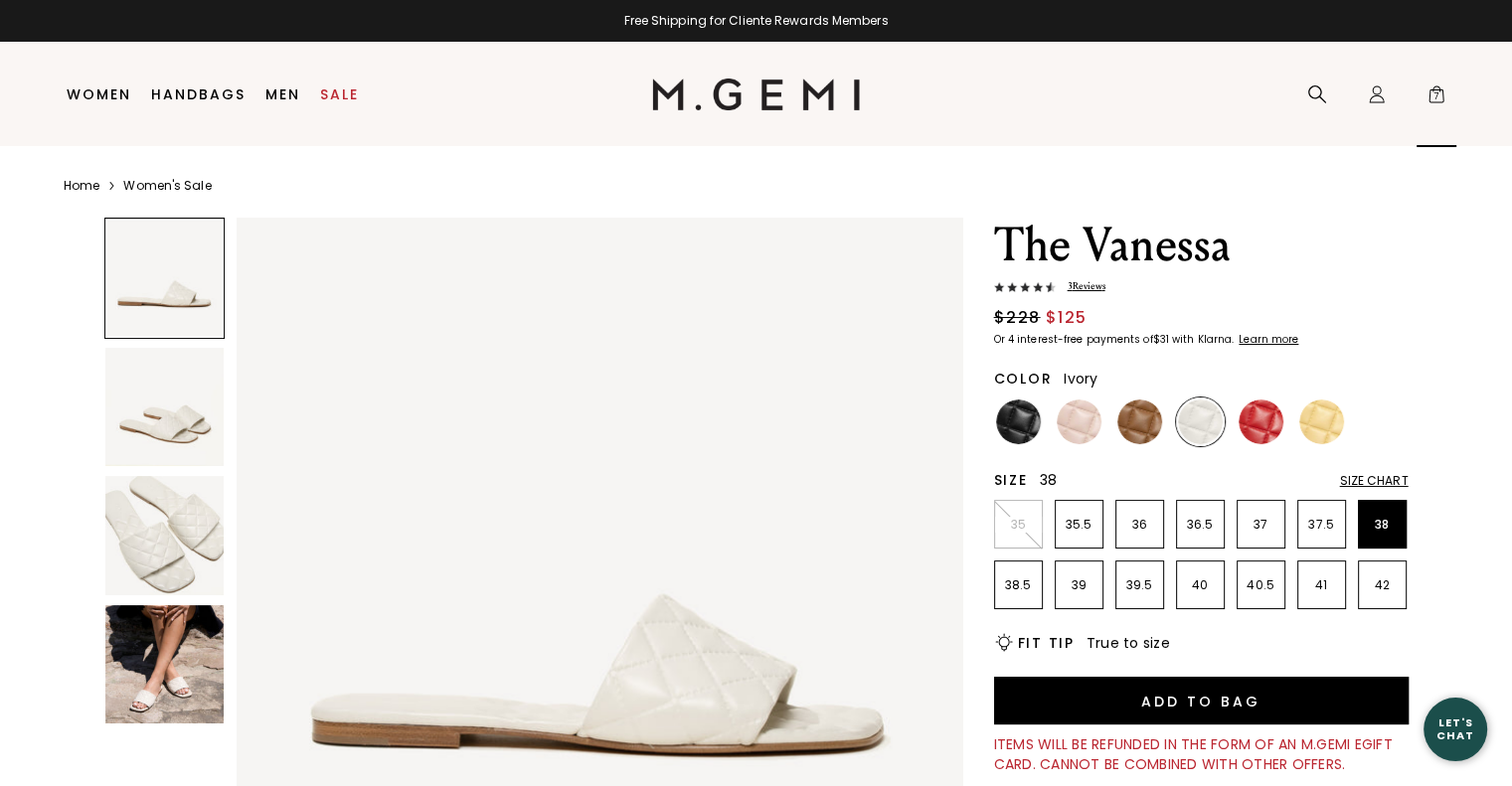 click on "7" at bounding box center [1436, 98] 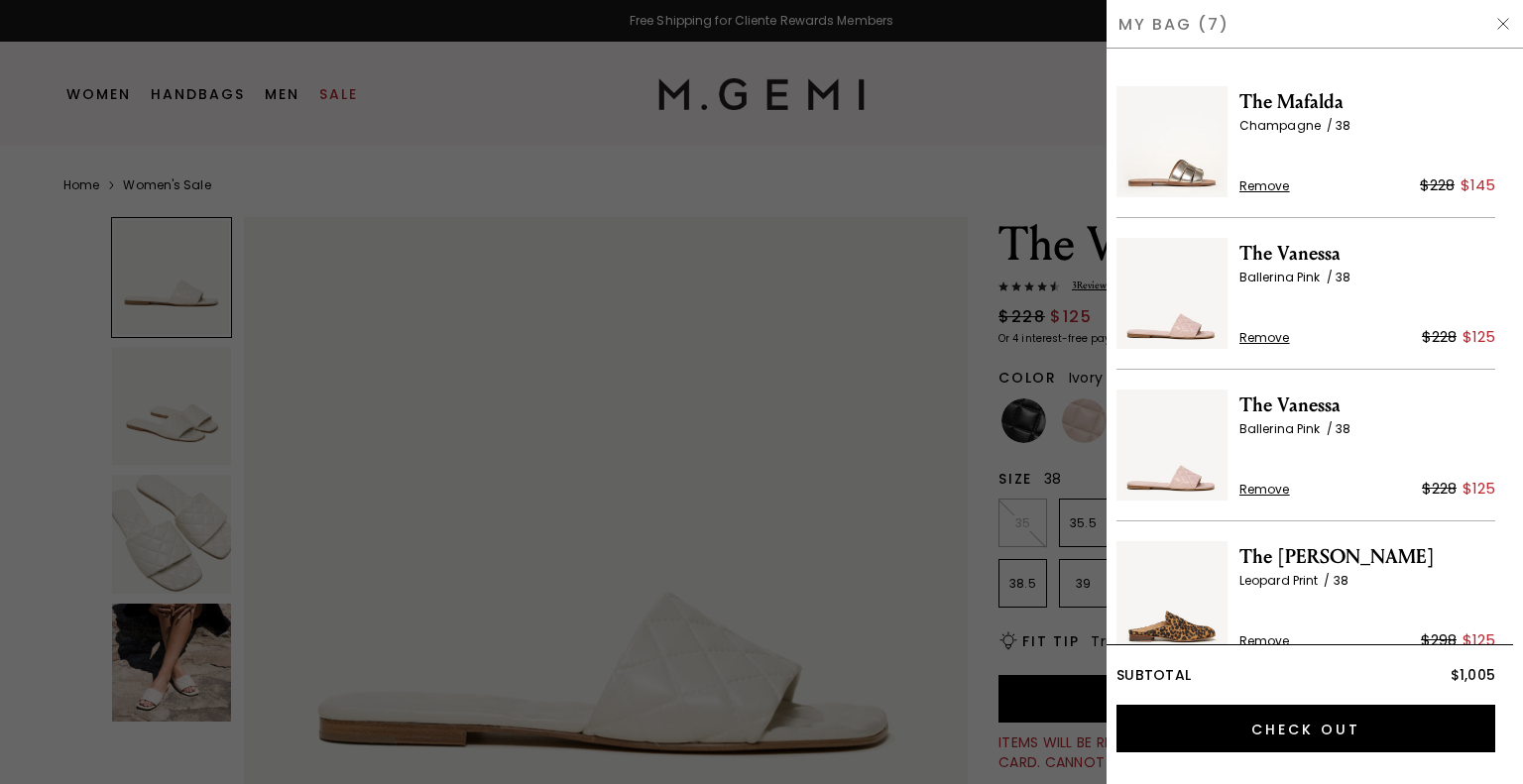 click on "Remove" at bounding box center (1264, 490) 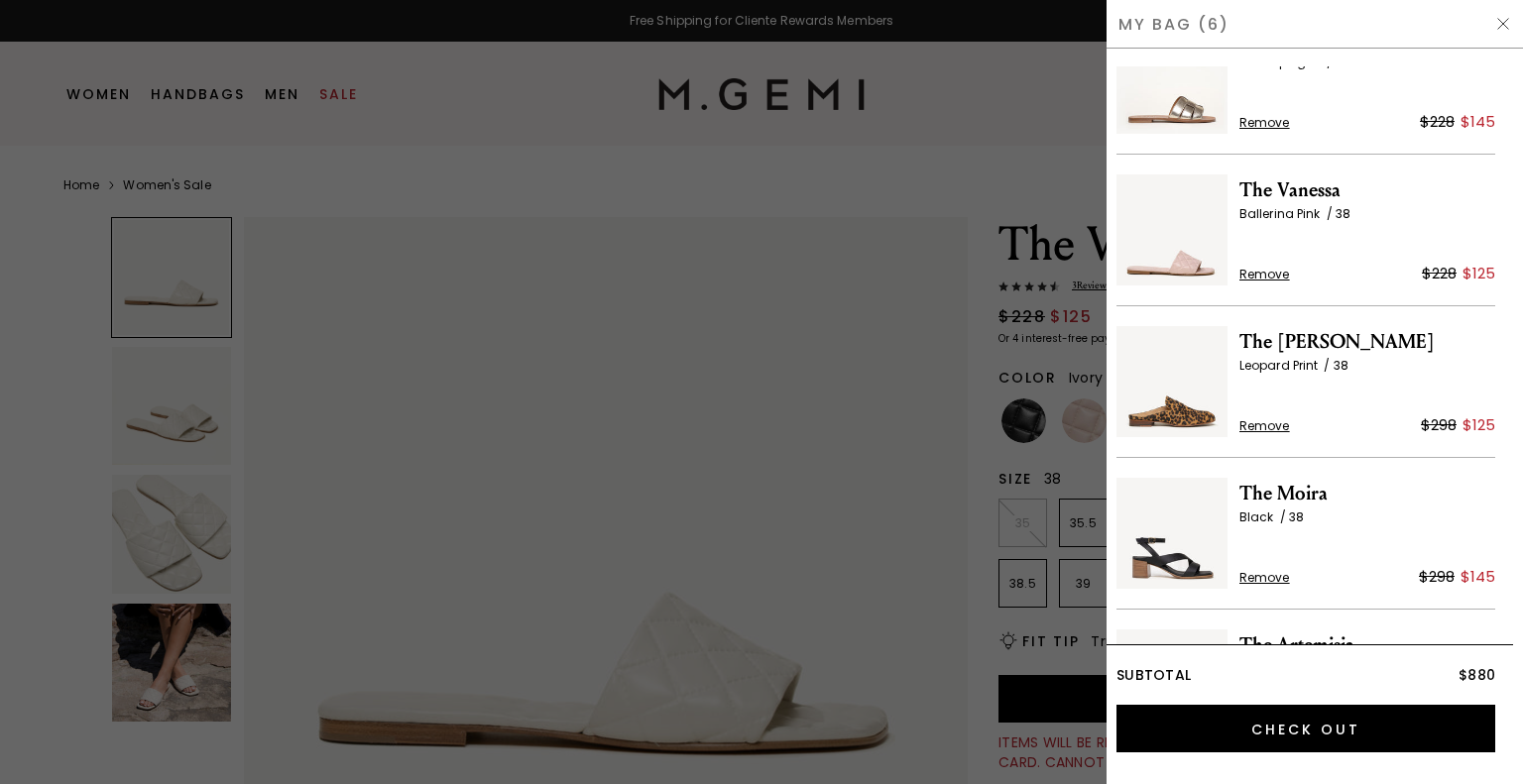 scroll, scrollTop: 297, scrollLeft: 0, axis: vertical 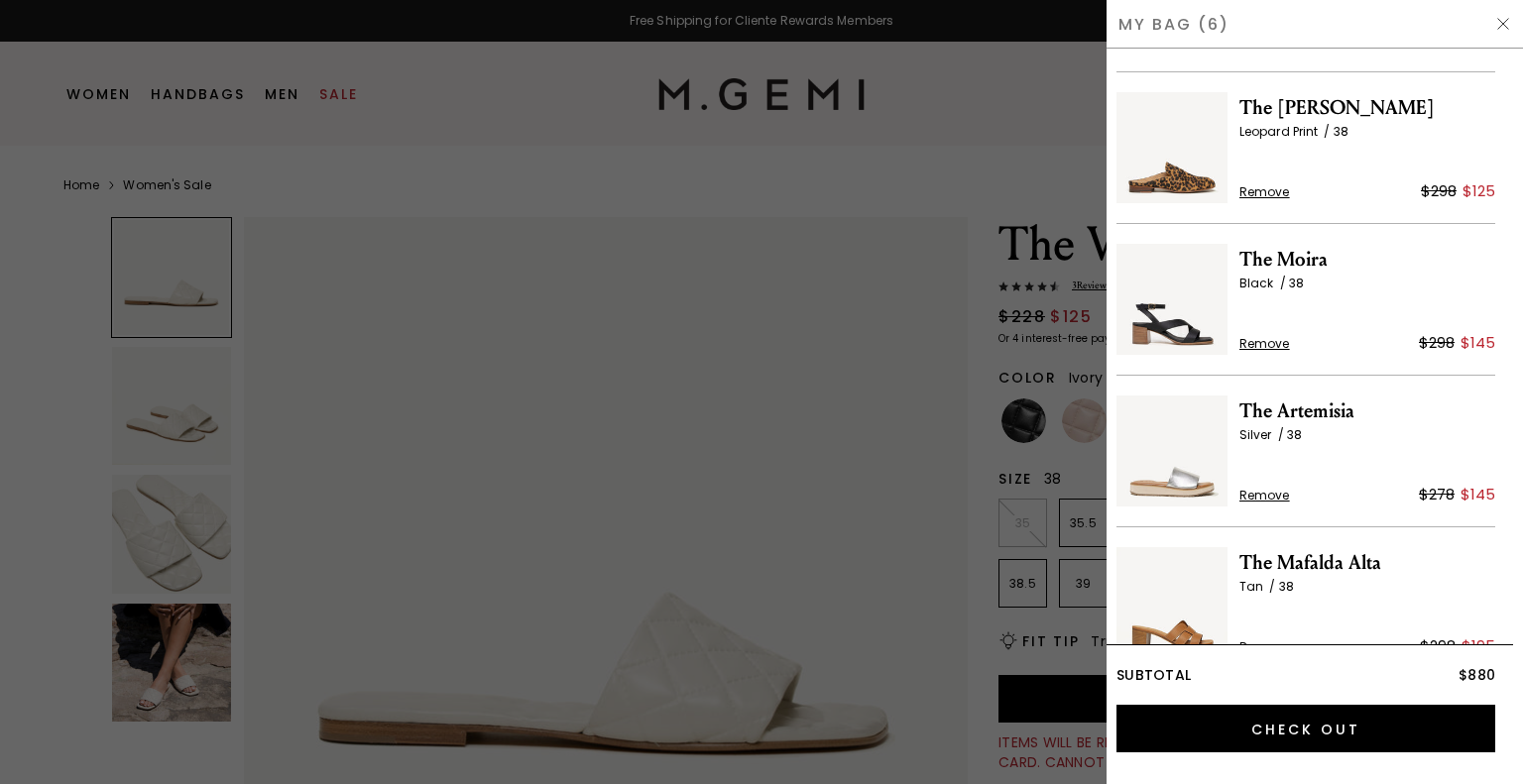 click on "The Moira" at bounding box center (1367, 260) 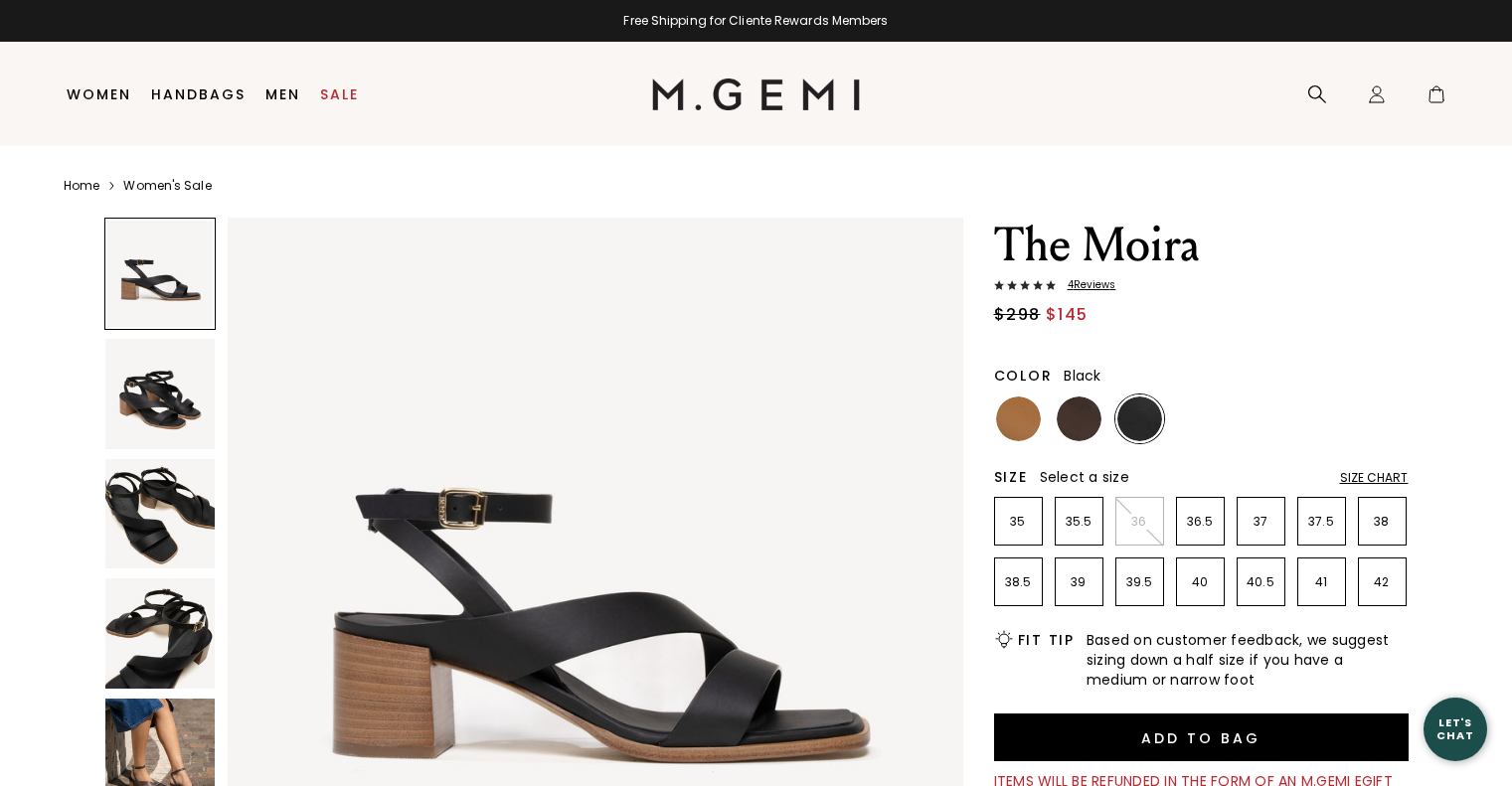 scroll, scrollTop: 0, scrollLeft: 0, axis: both 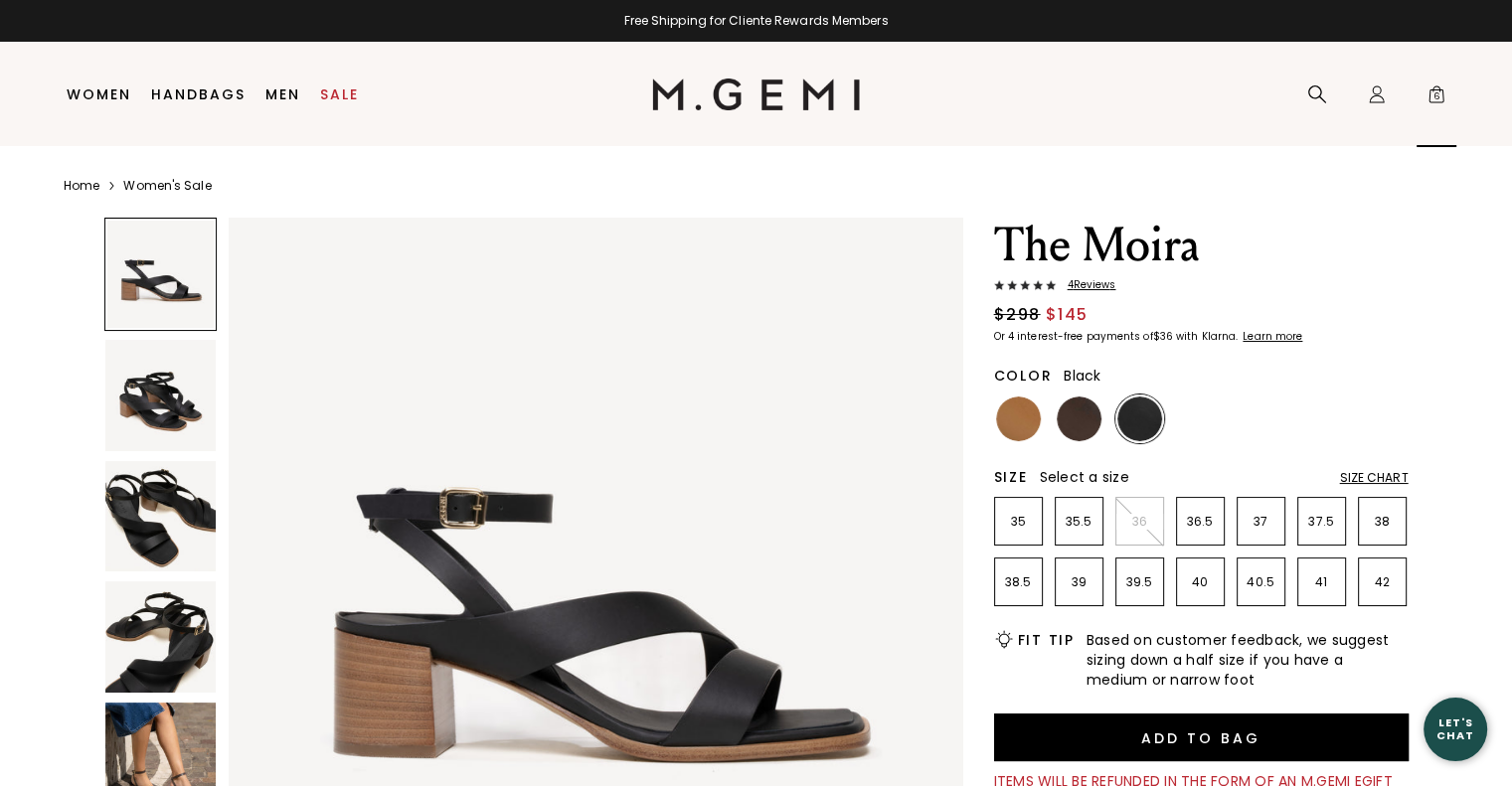 click on "6" at bounding box center [1436, 98] 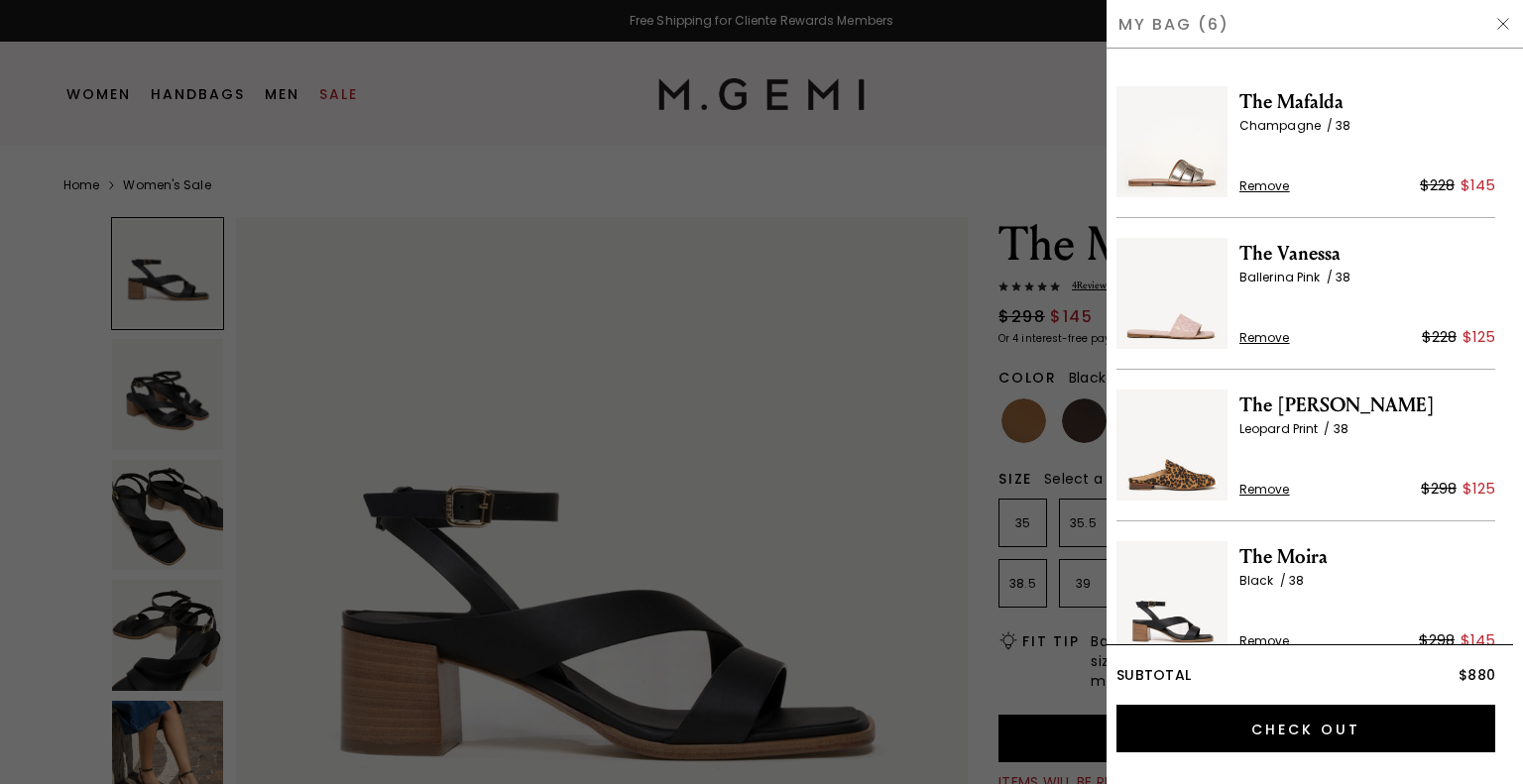 scroll, scrollTop: 0, scrollLeft: 0, axis: both 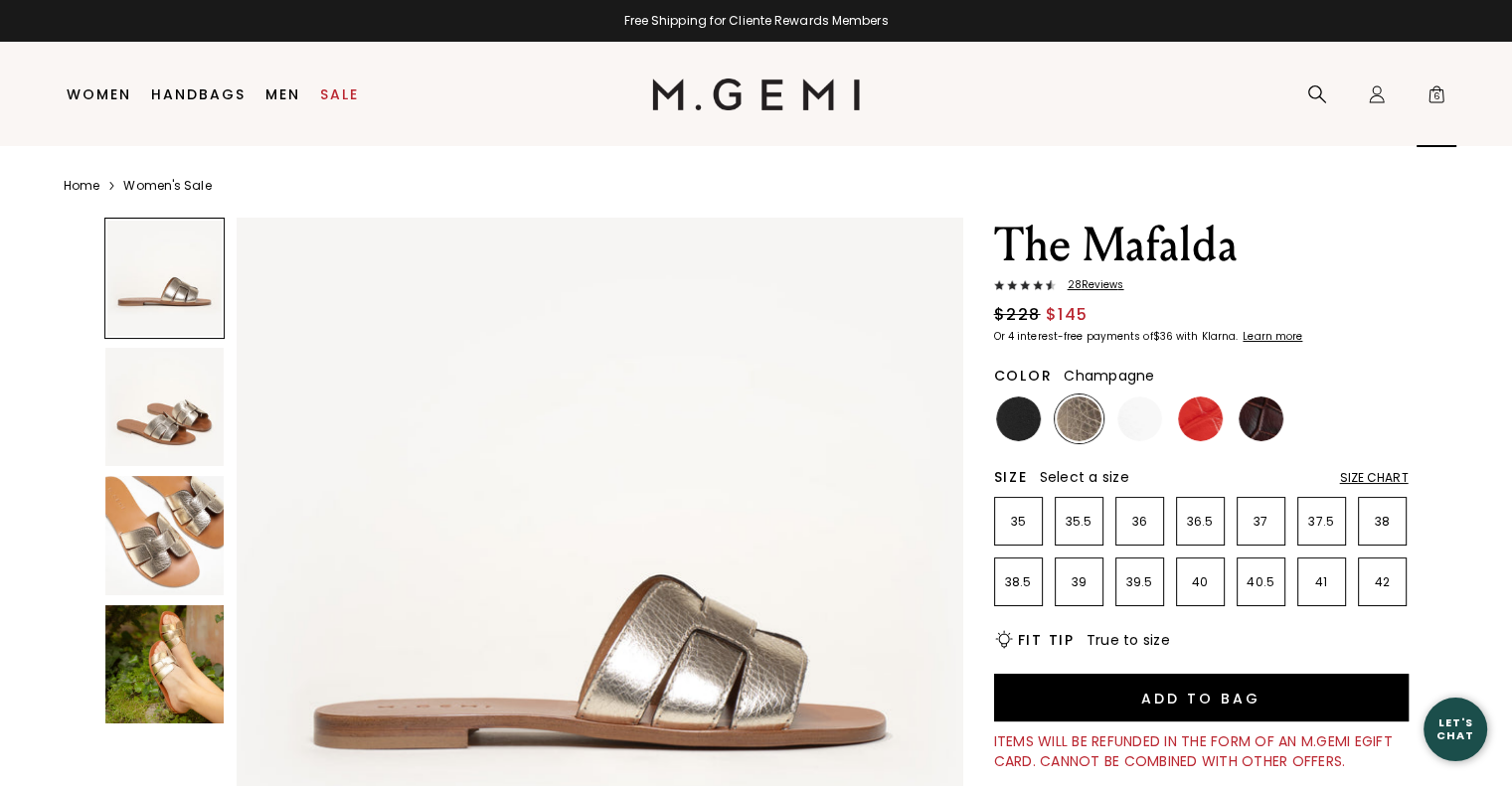click on "6" at bounding box center [1436, 98] 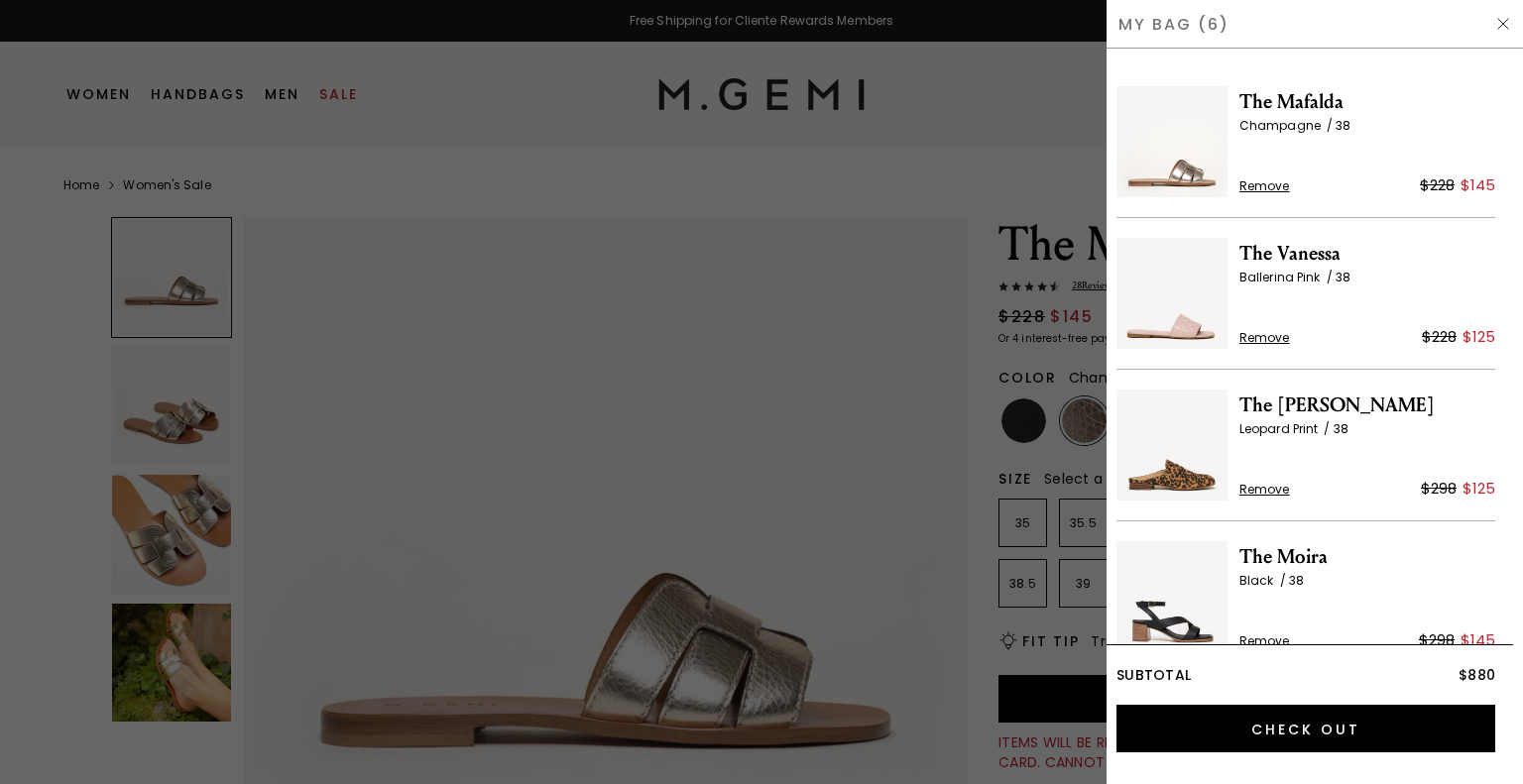 scroll, scrollTop: 0, scrollLeft: 0, axis: both 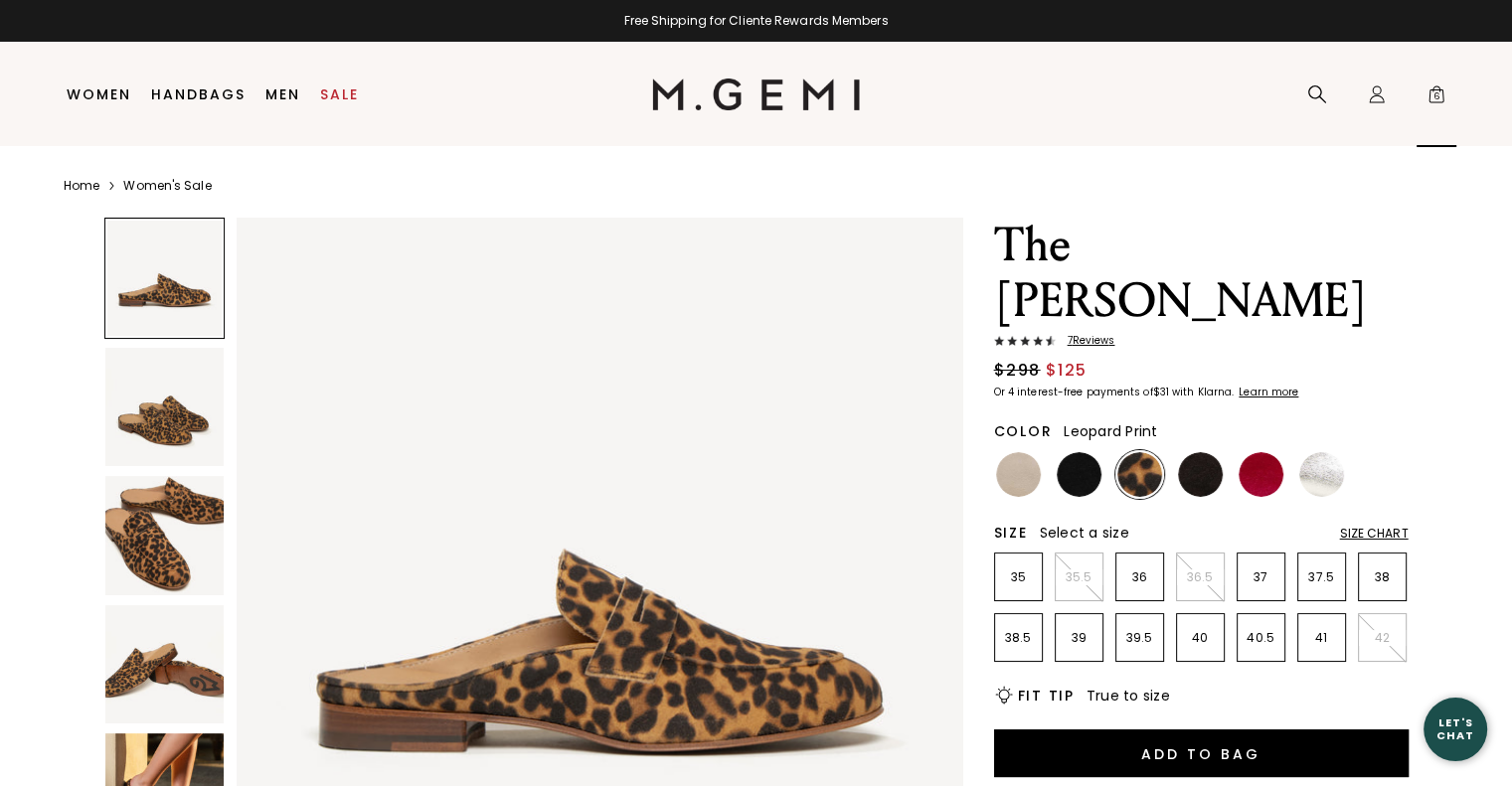 click on "6" at bounding box center [1436, 98] 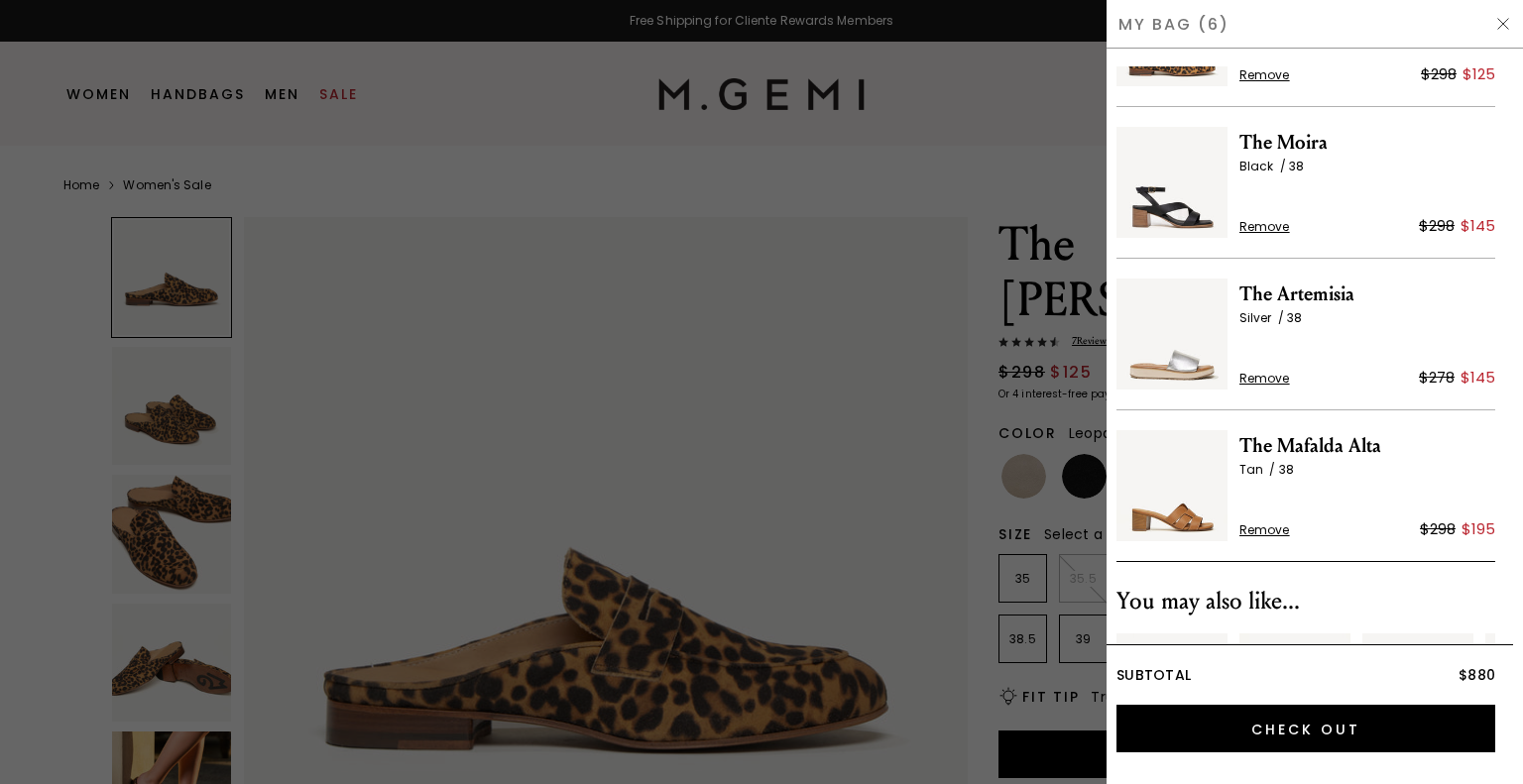 scroll, scrollTop: 297, scrollLeft: 0, axis: vertical 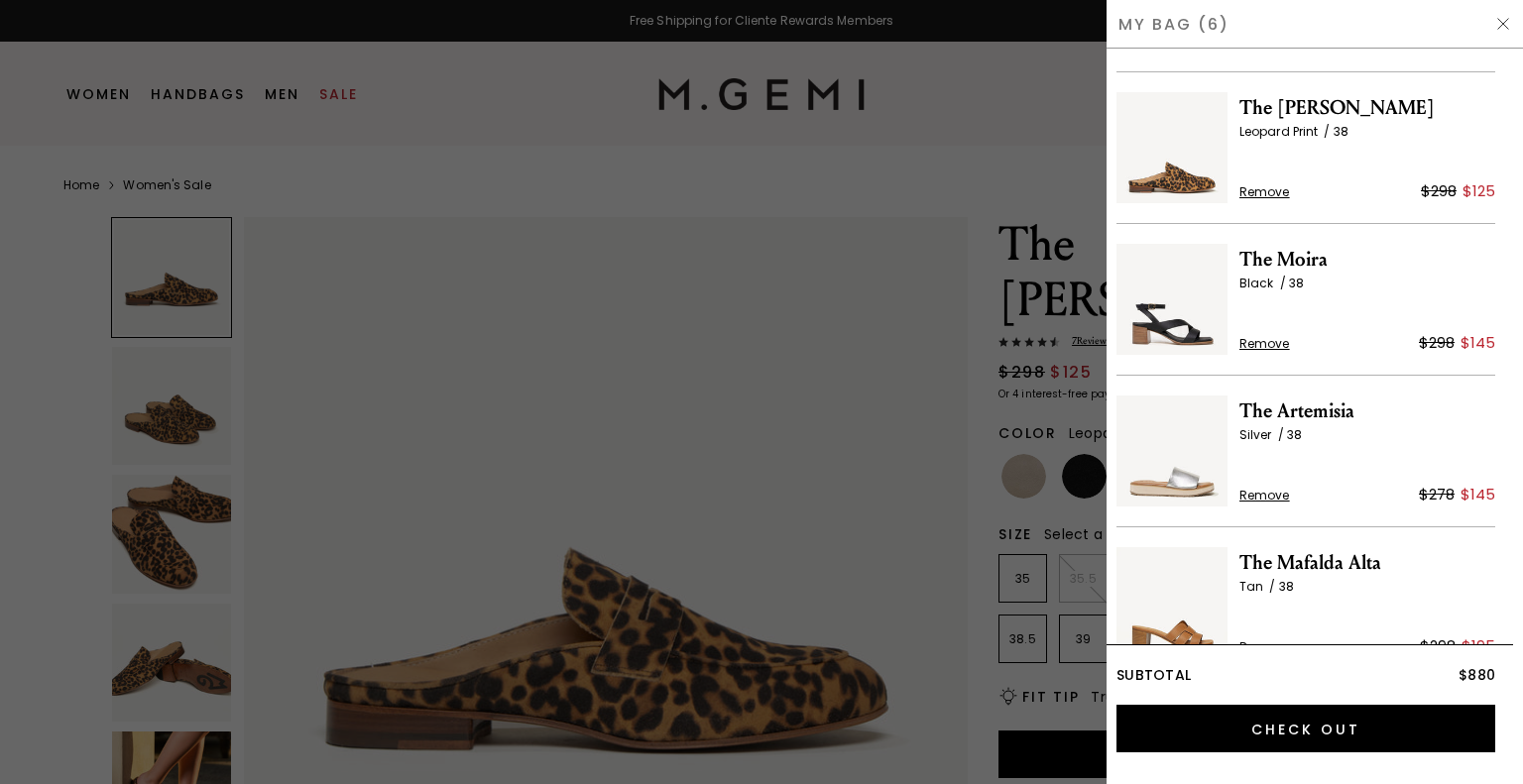 click on "The Artemisia" at bounding box center [1367, 411] 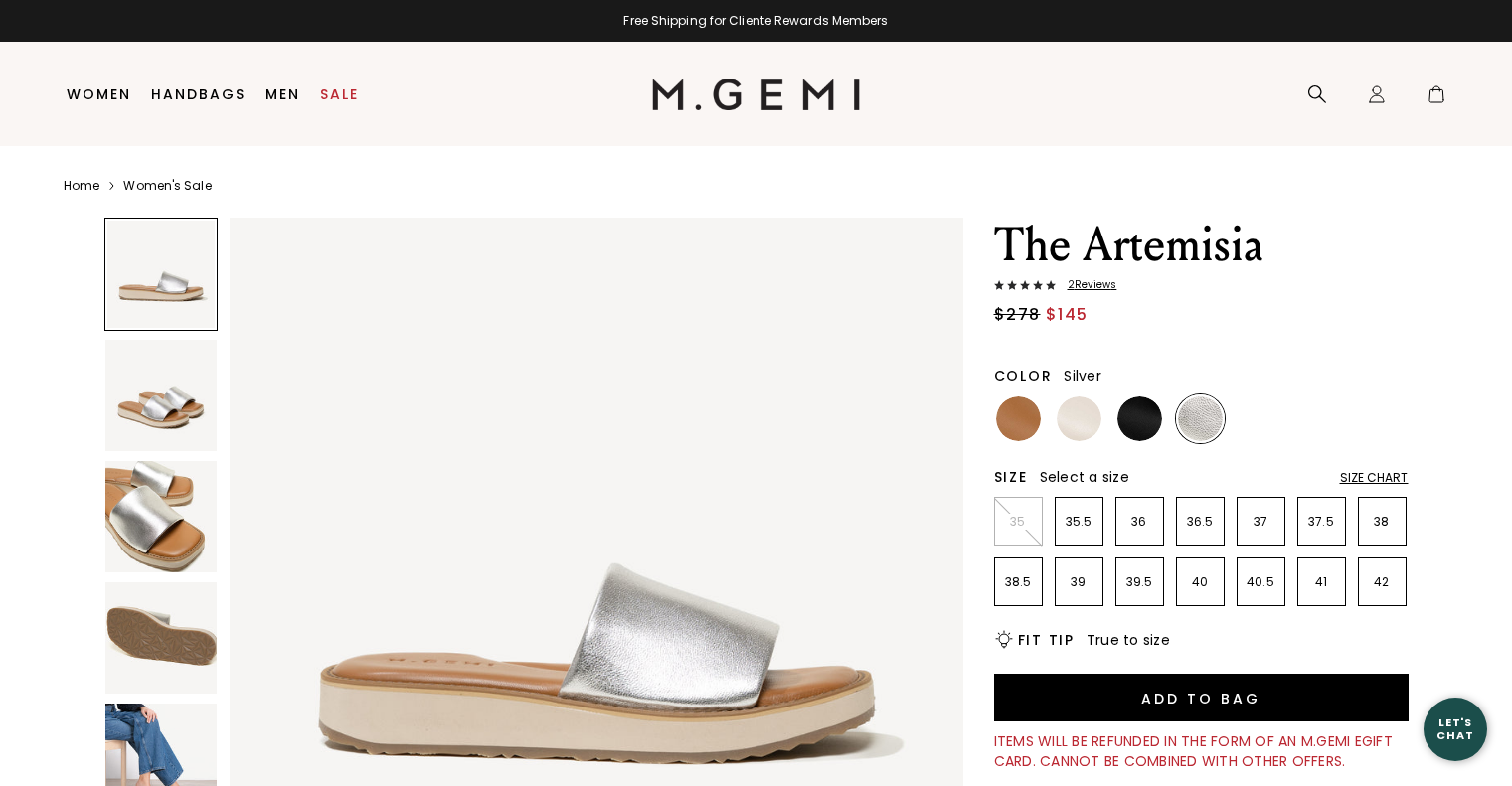 scroll, scrollTop: 0, scrollLeft: 0, axis: both 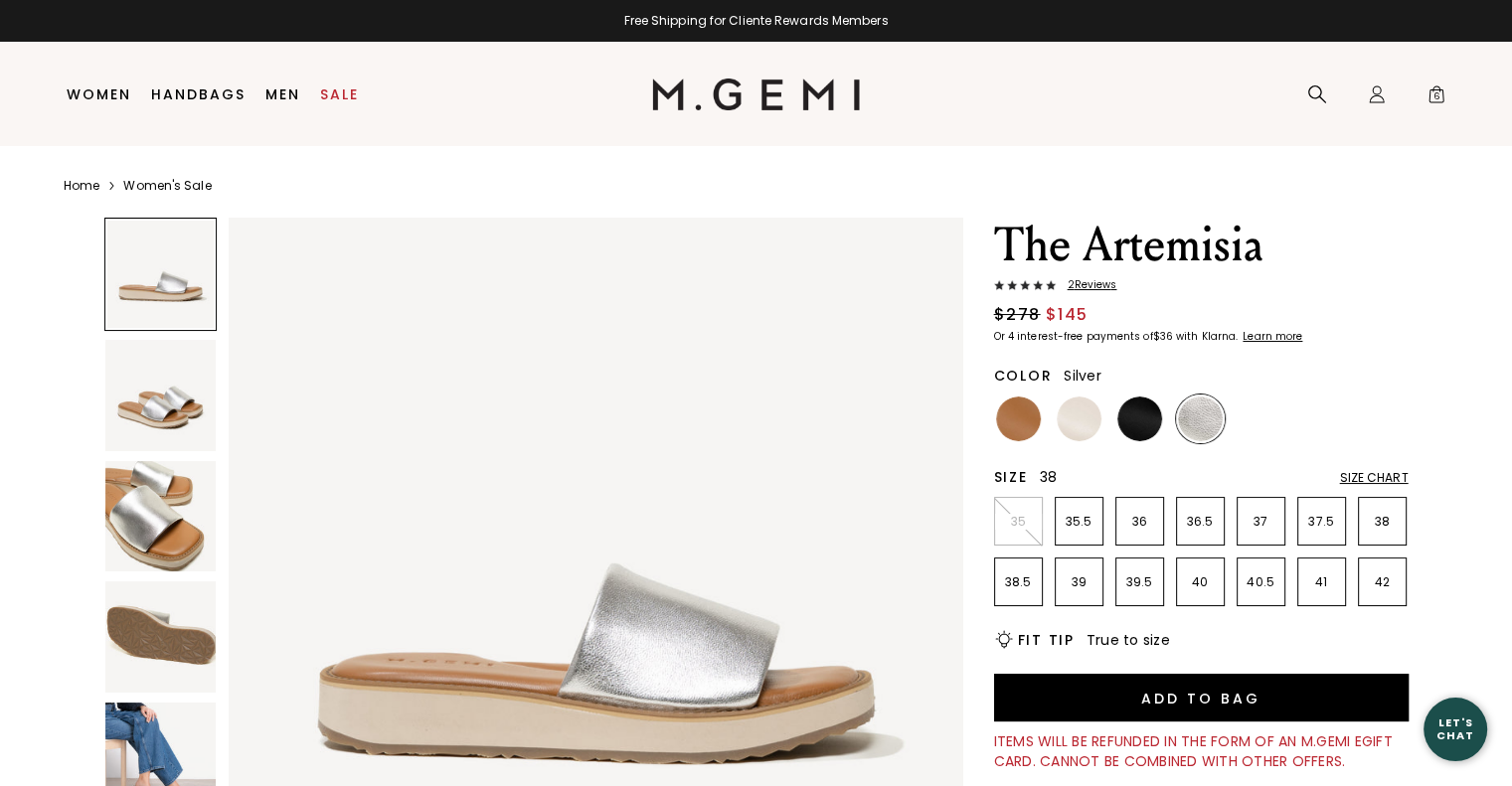 click on "38" at bounding box center (1382, 522) 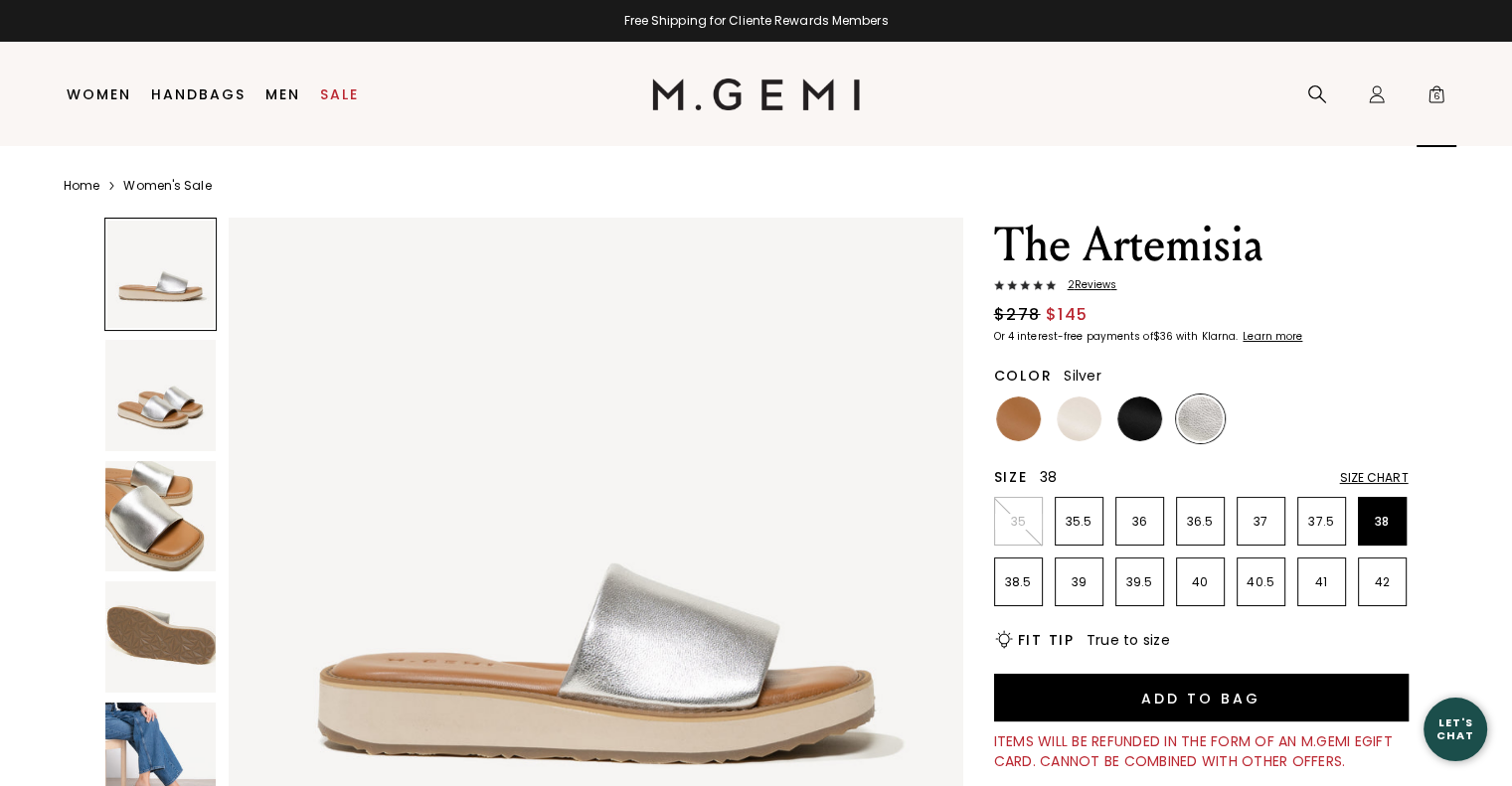 click on "6" at bounding box center [1436, 98] 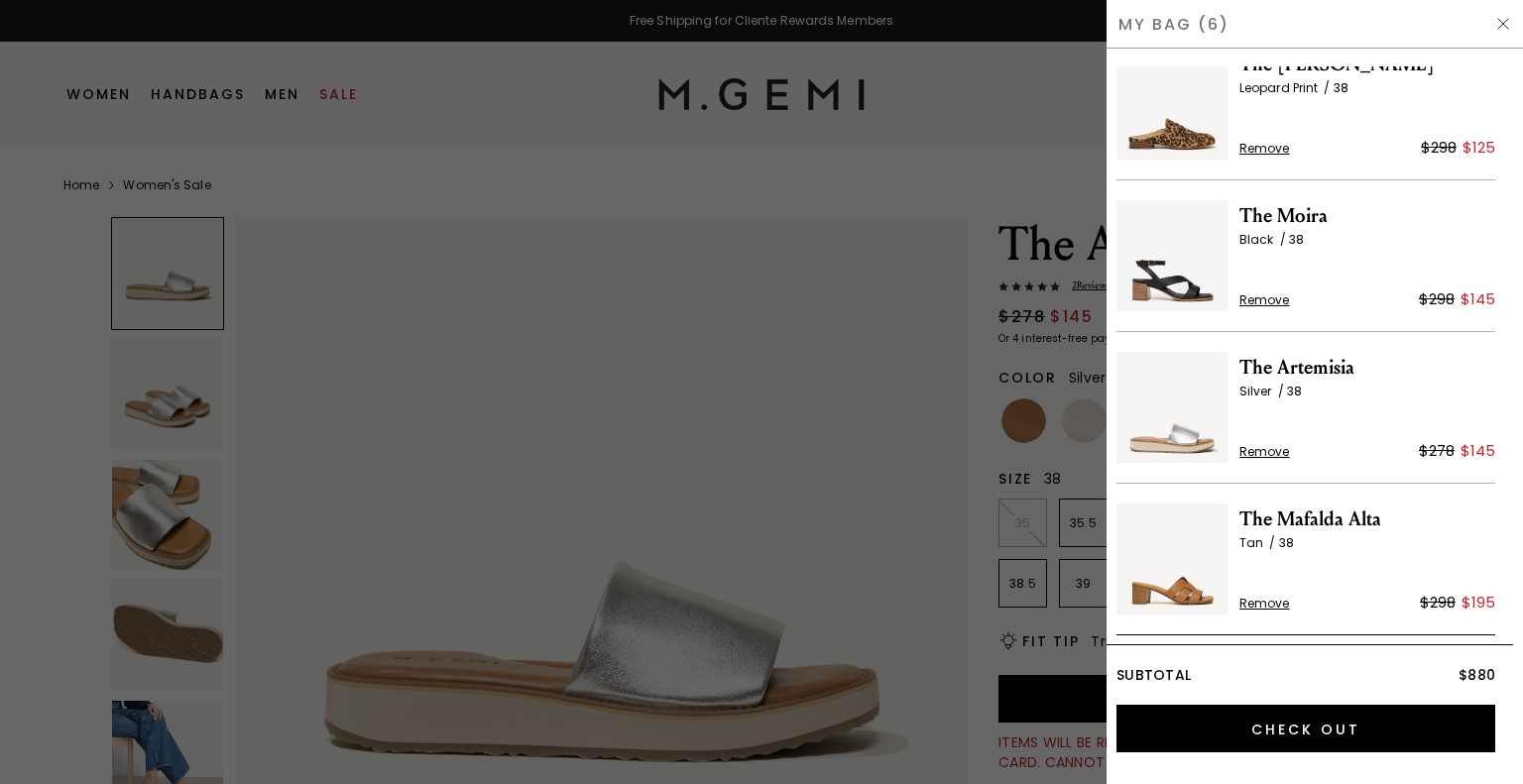scroll, scrollTop: 338, scrollLeft: 0, axis: vertical 